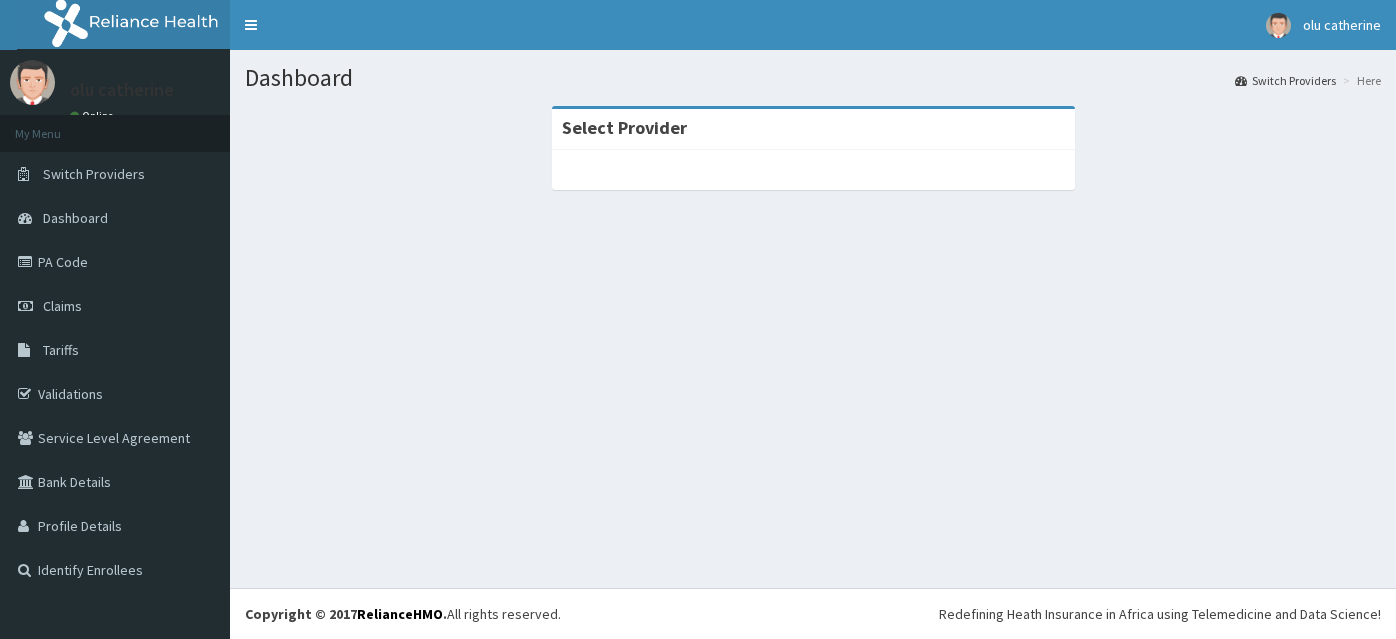 scroll, scrollTop: 0, scrollLeft: 0, axis: both 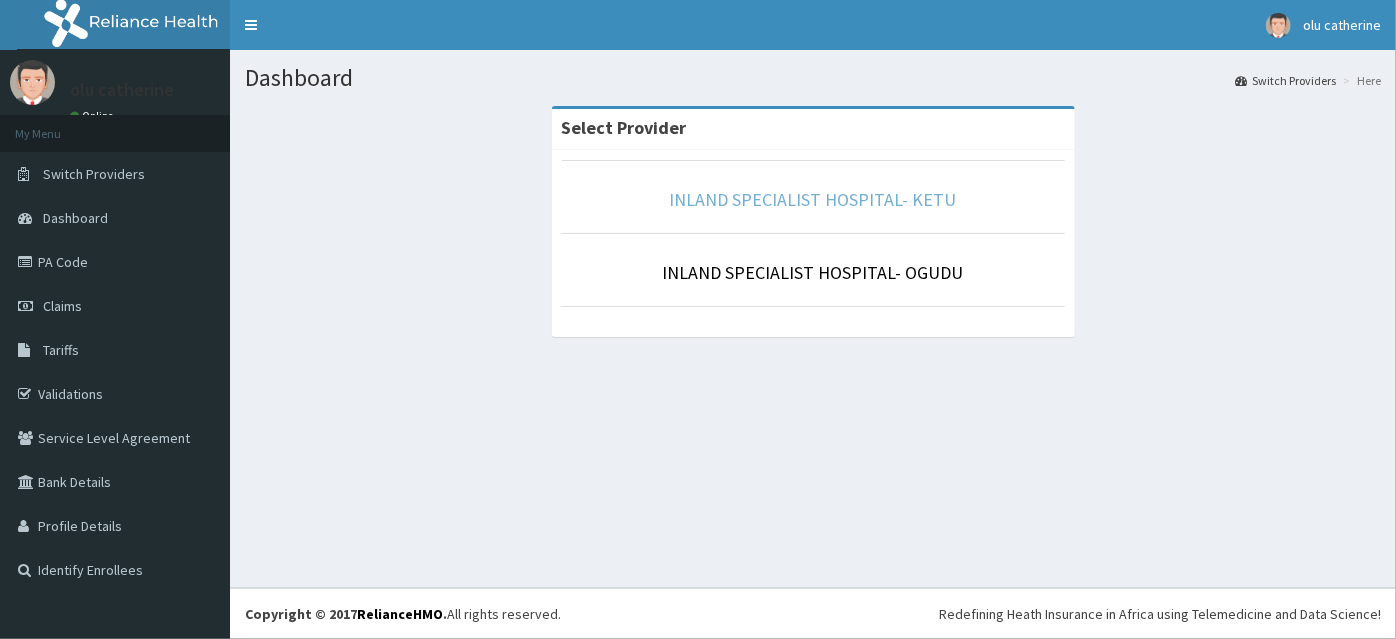 click on "INLAND SPECIALIST HOSPITAL- KETU" at bounding box center (813, 199) 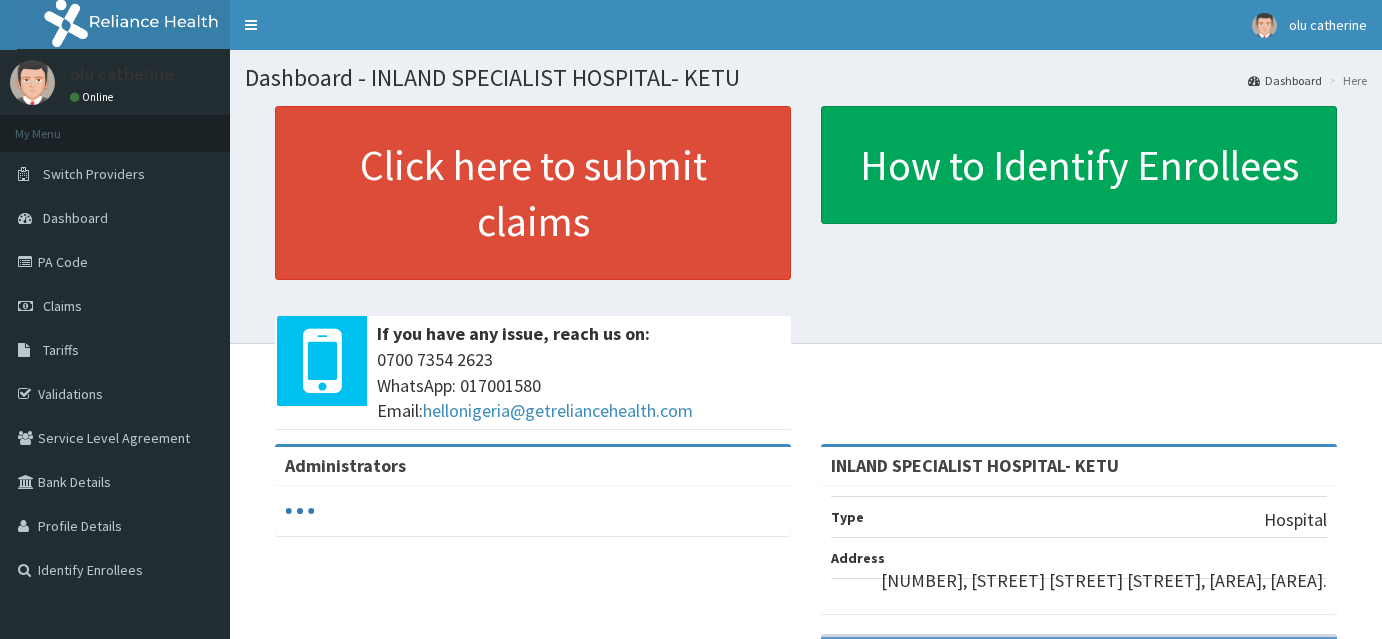 scroll, scrollTop: 0, scrollLeft: 0, axis: both 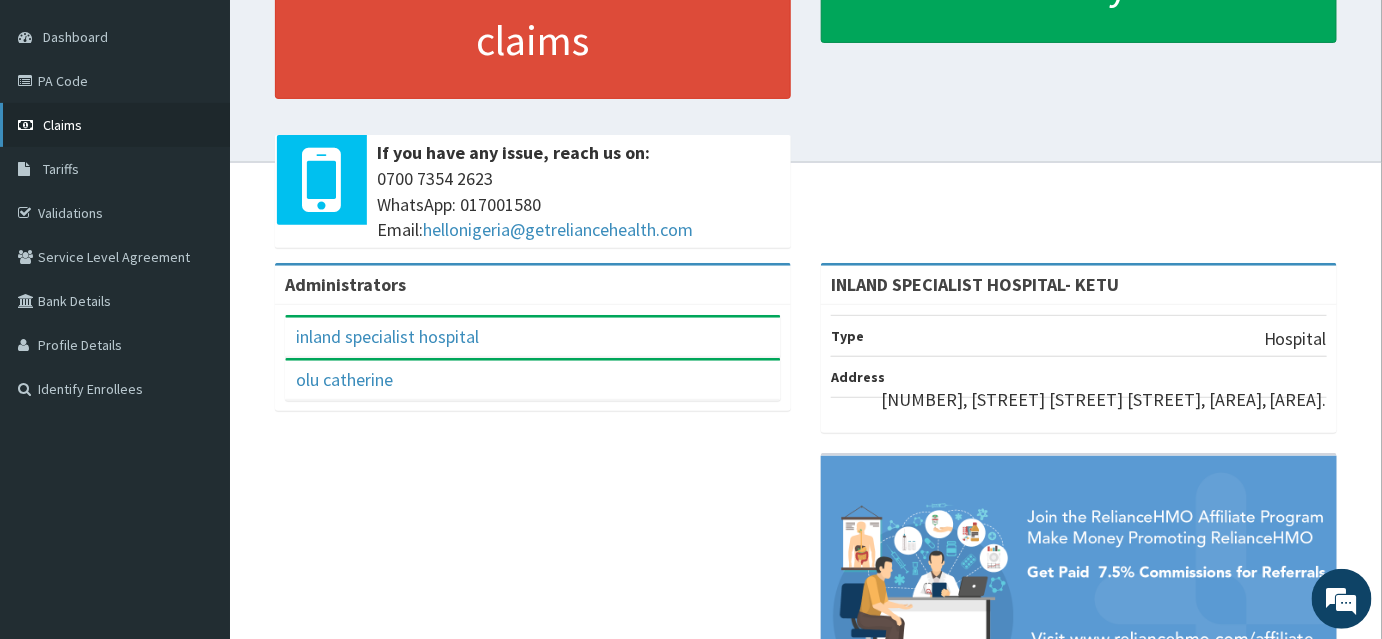 click on "Claims" at bounding box center [62, 125] 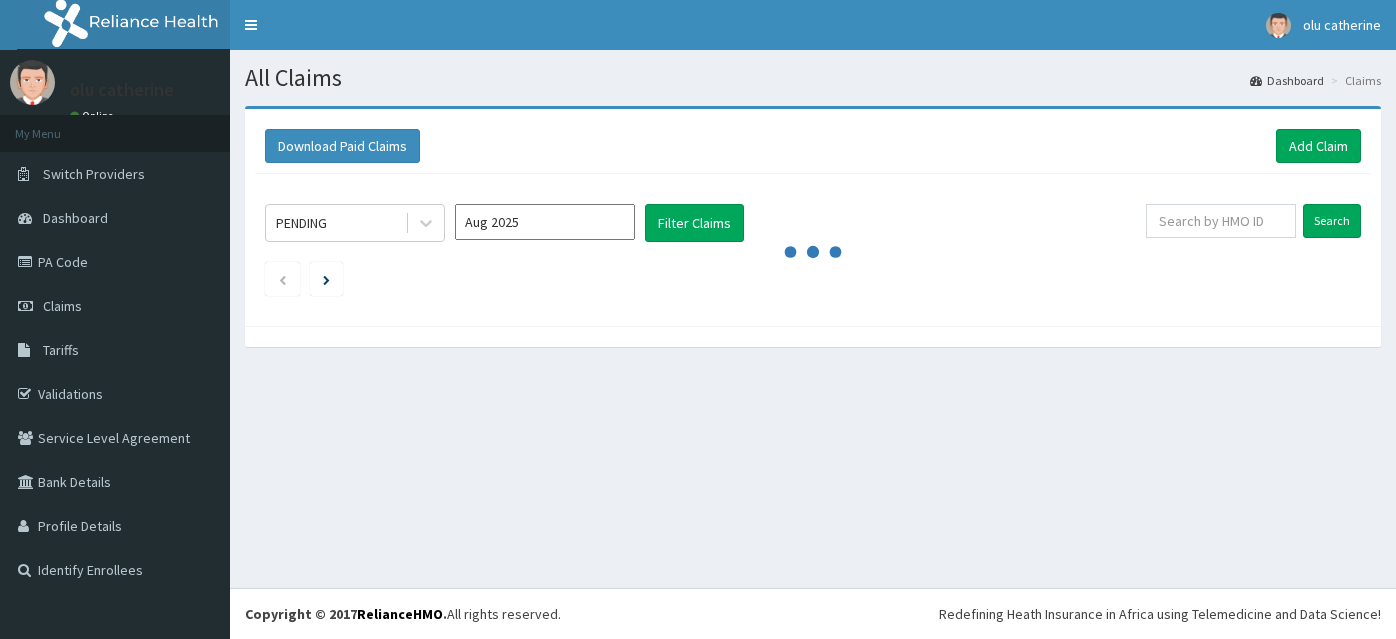scroll, scrollTop: 0, scrollLeft: 0, axis: both 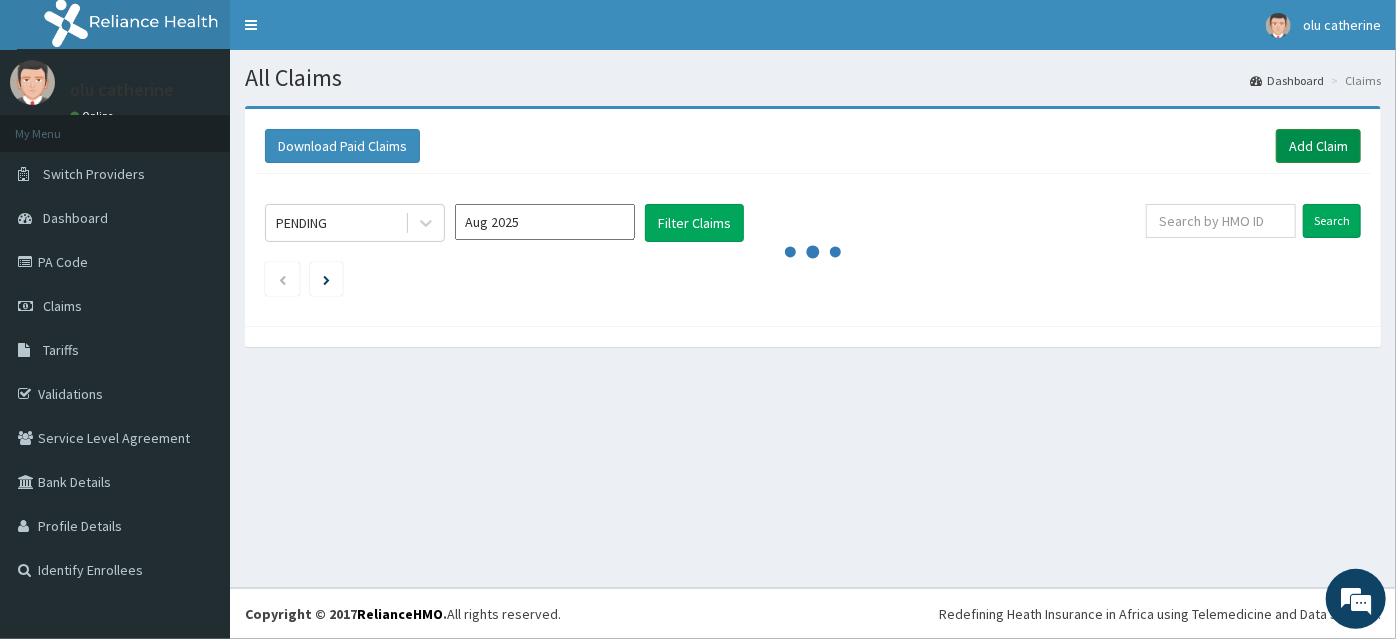 click on "Add Claim" at bounding box center [1318, 146] 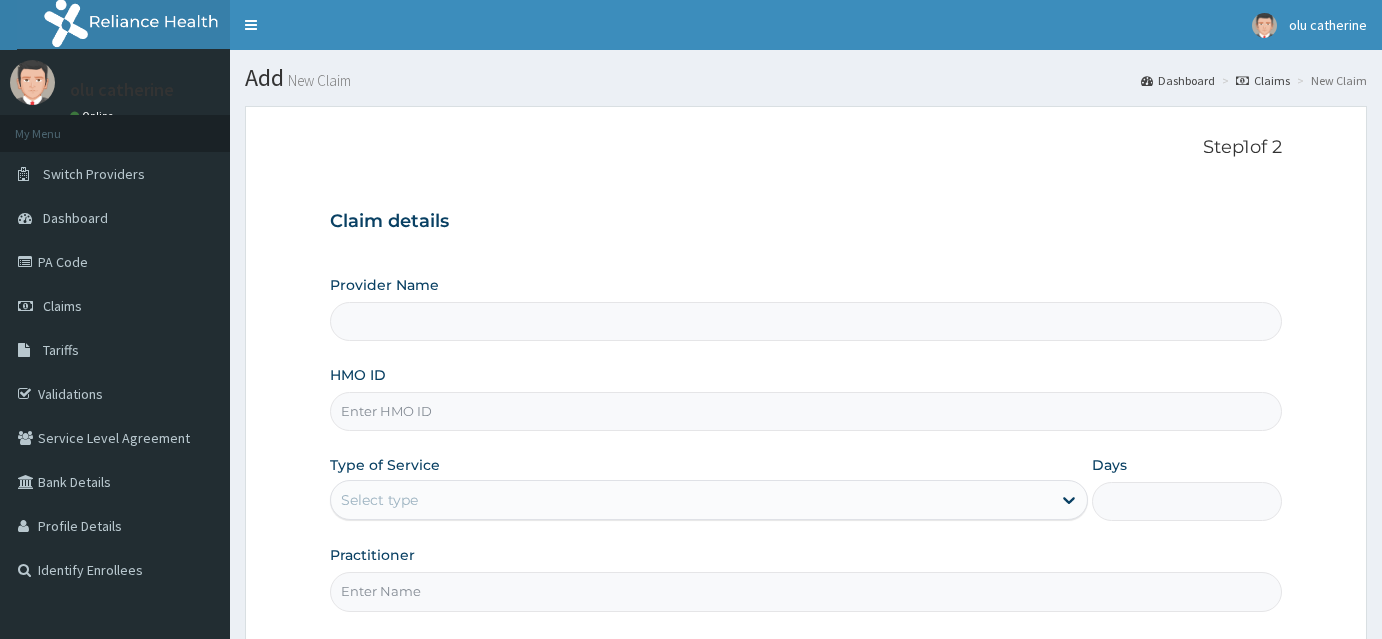 scroll, scrollTop: 0, scrollLeft: 0, axis: both 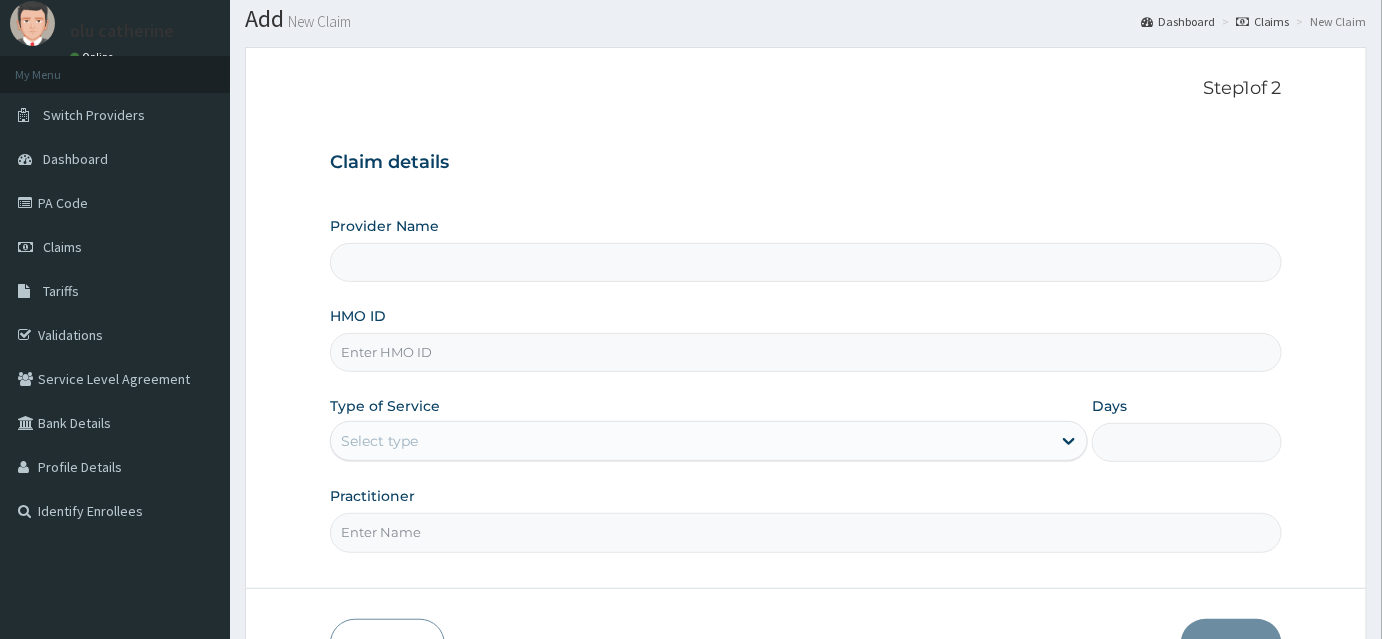 type on "INLAND SPECIALIST HOSPITAL- KETU" 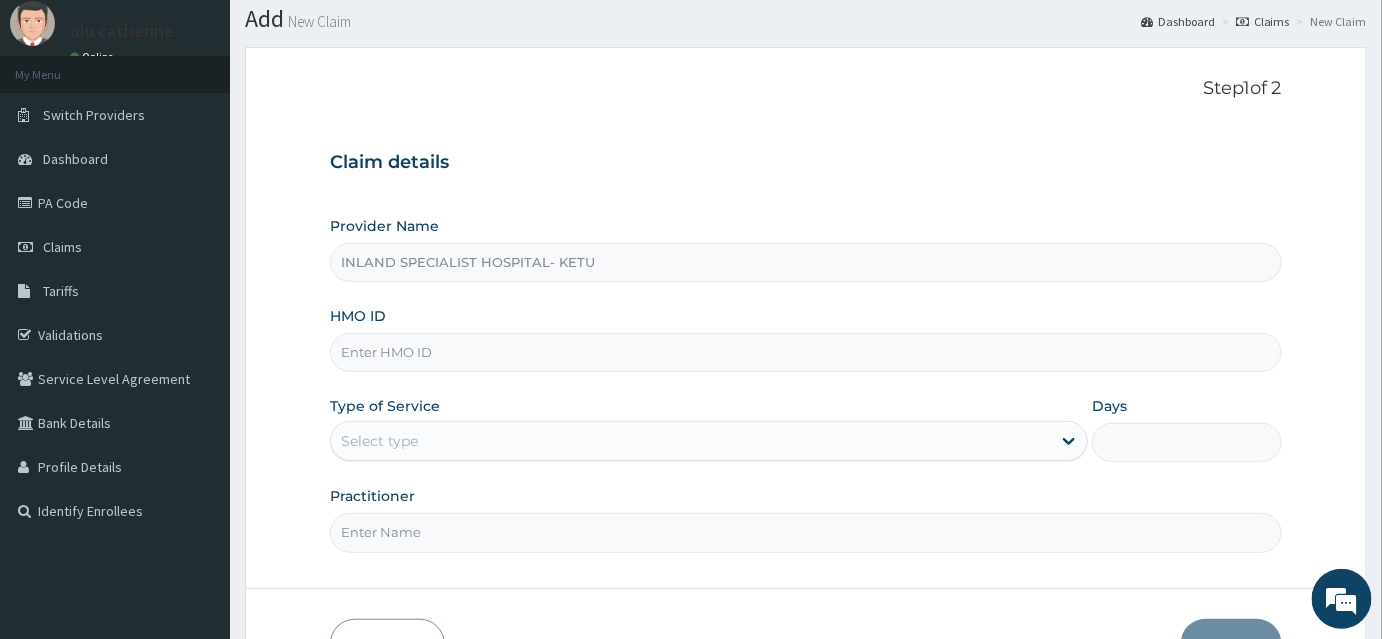 scroll, scrollTop: 90, scrollLeft: 0, axis: vertical 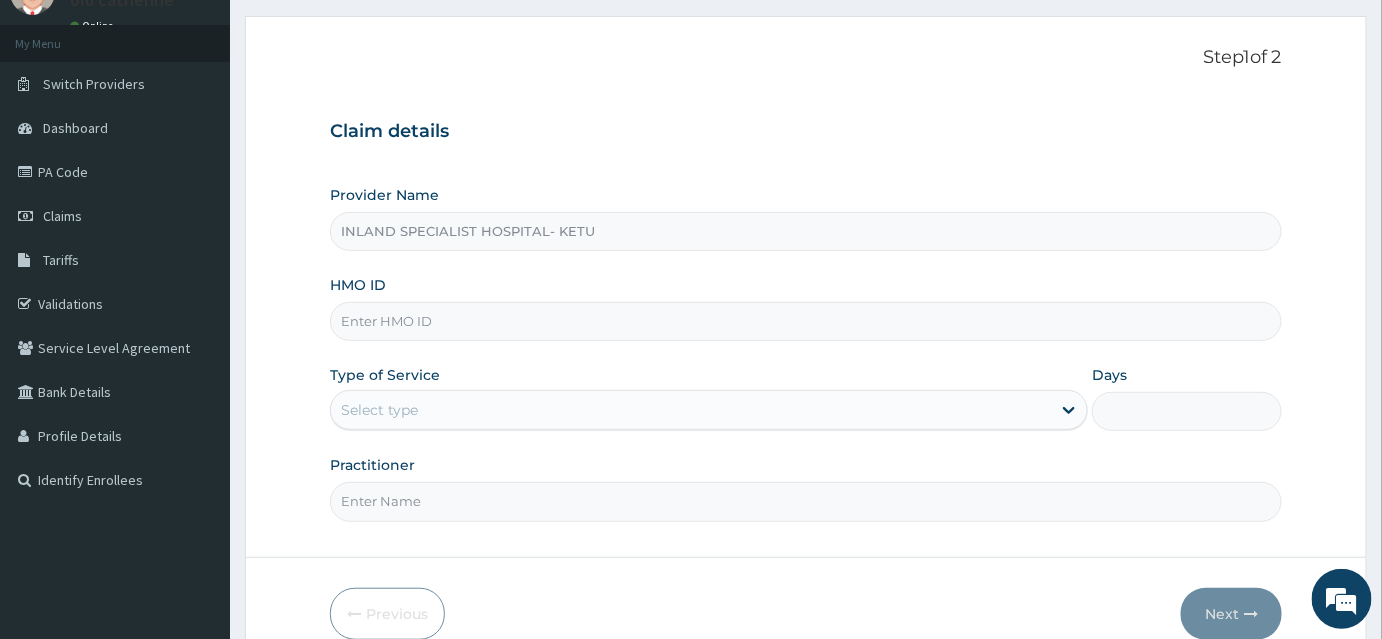 click on "HMO ID" at bounding box center (806, 321) 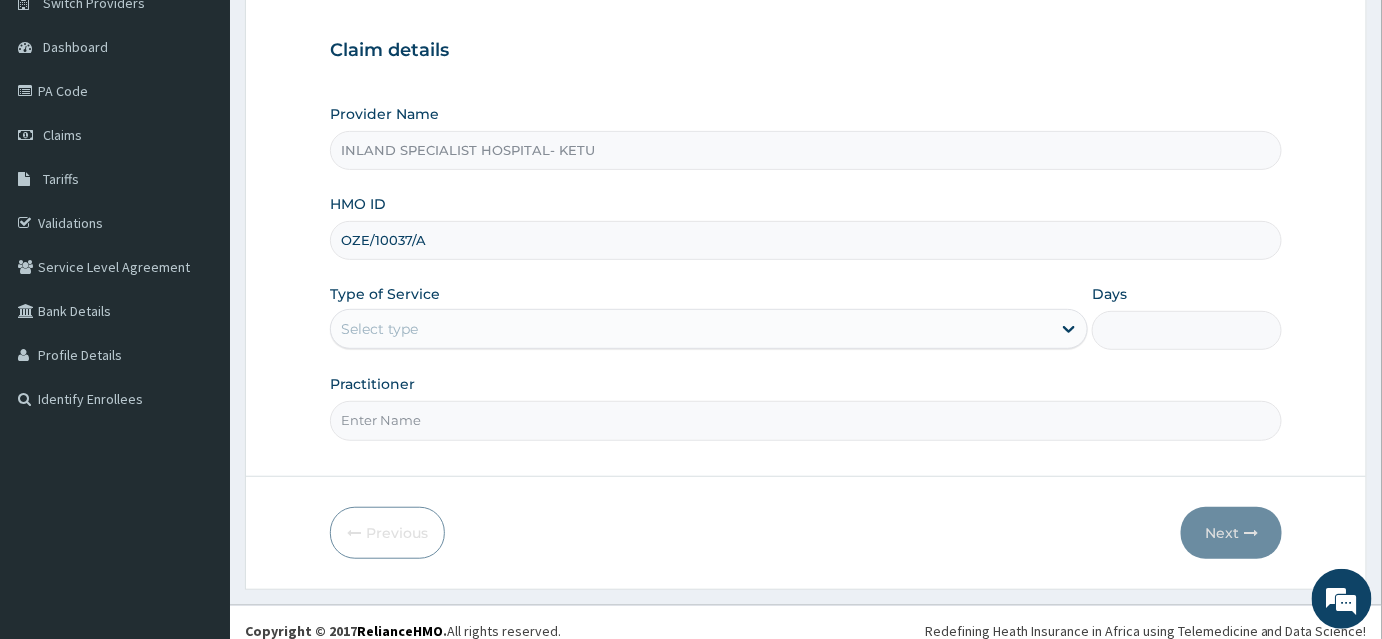 scroll, scrollTop: 181, scrollLeft: 0, axis: vertical 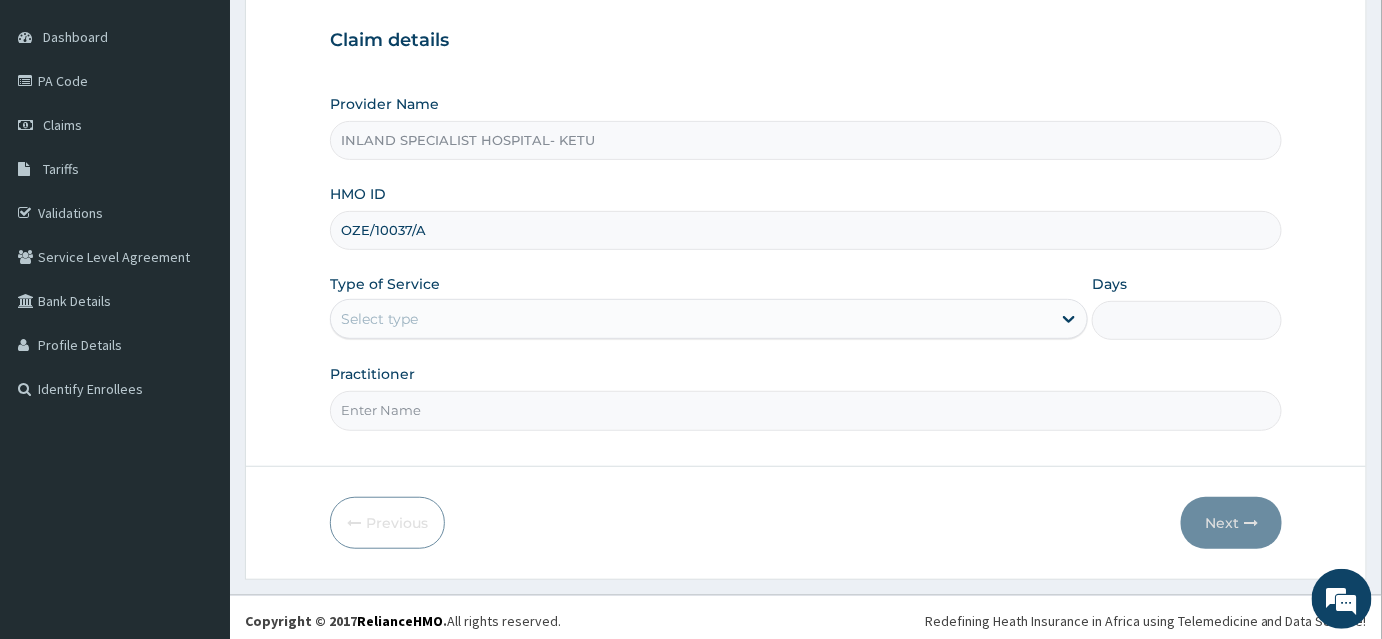 type on "OZE/10037/A" 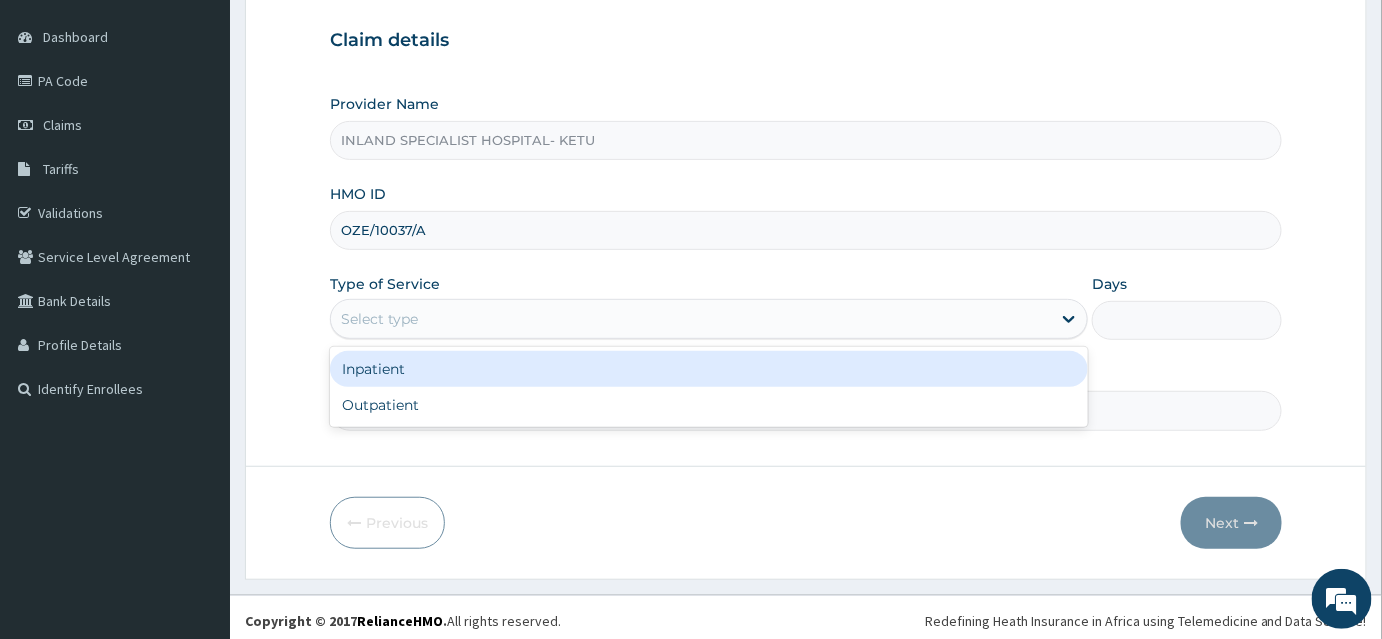 click on "Select type" at bounding box center (691, 319) 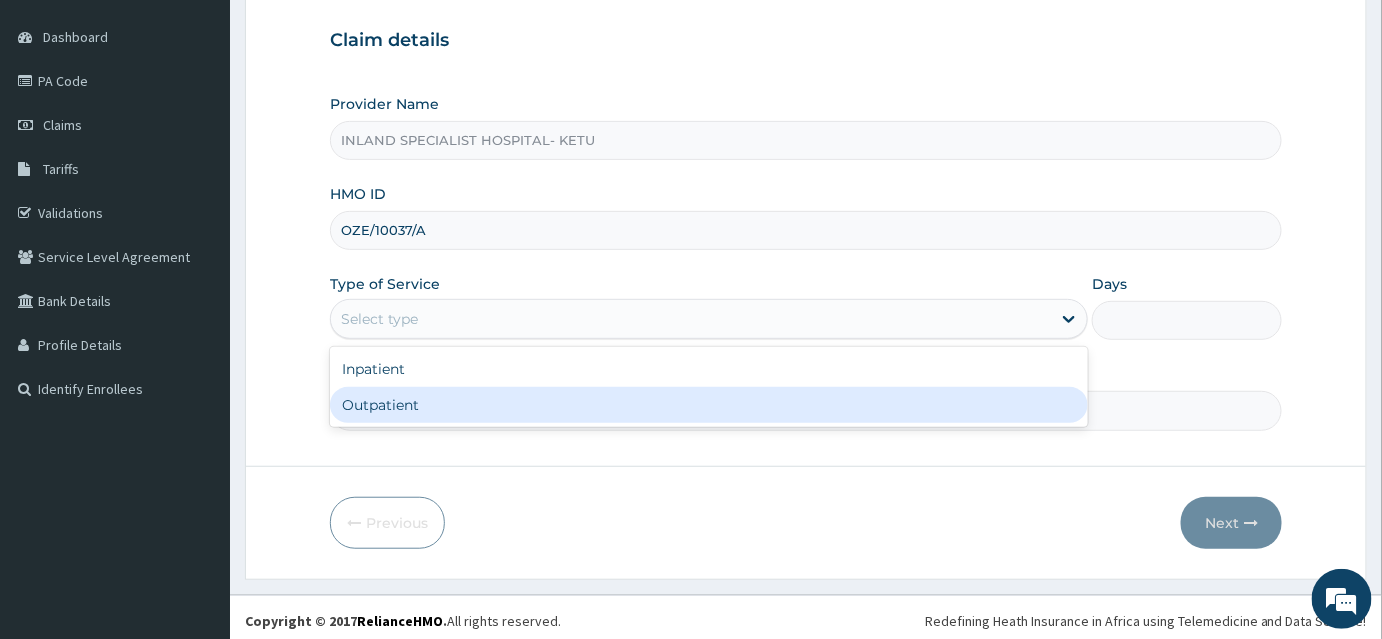 click on "Outpatient" at bounding box center (709, 405) 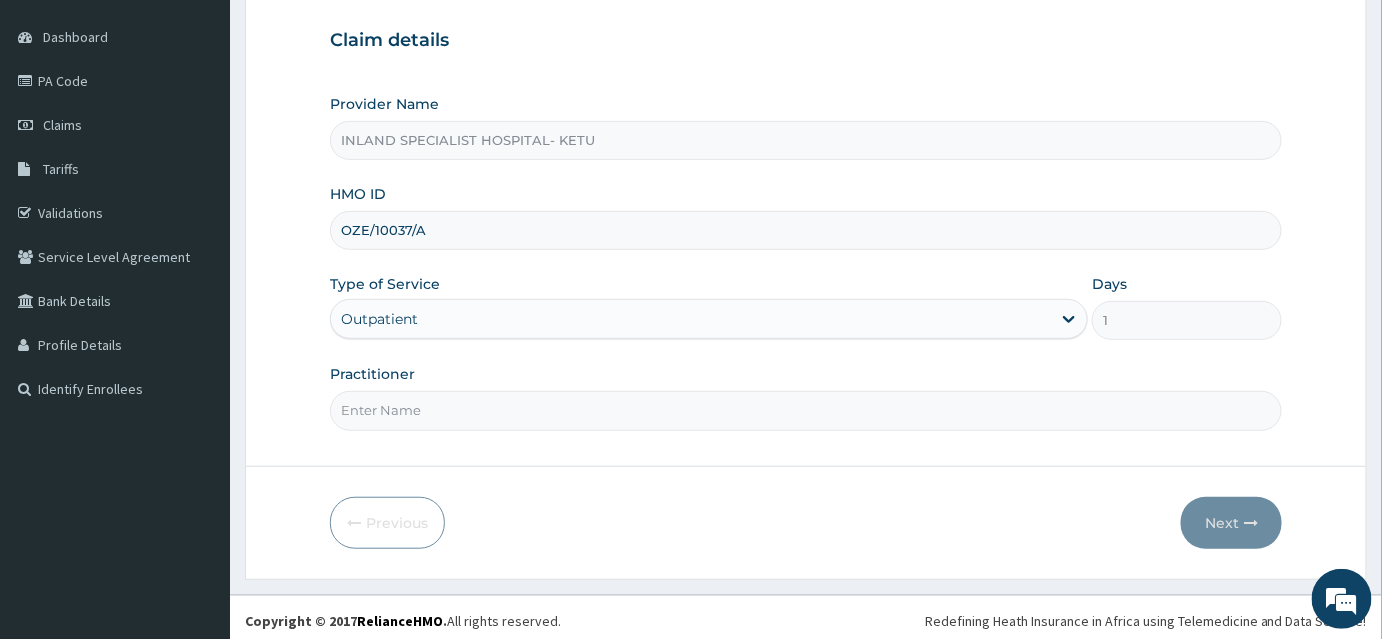 click on "Practitioner" at bounding box center (806, 410) 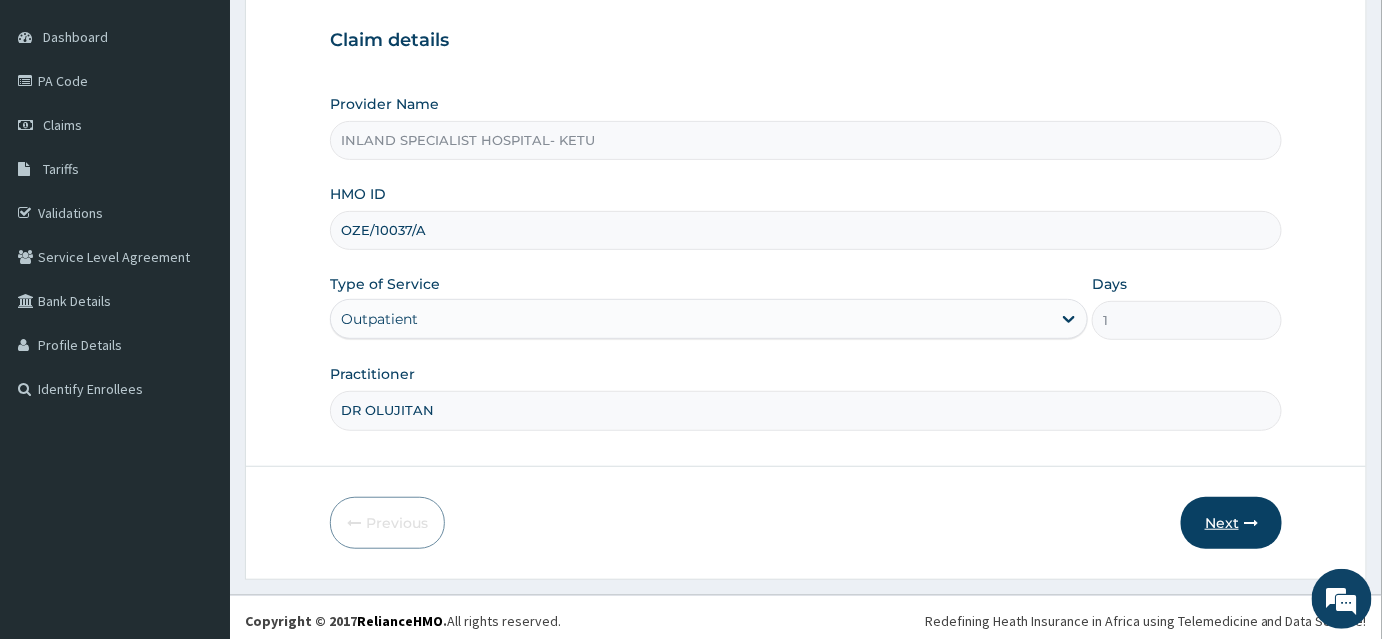 type on "DR OLUJITAN" 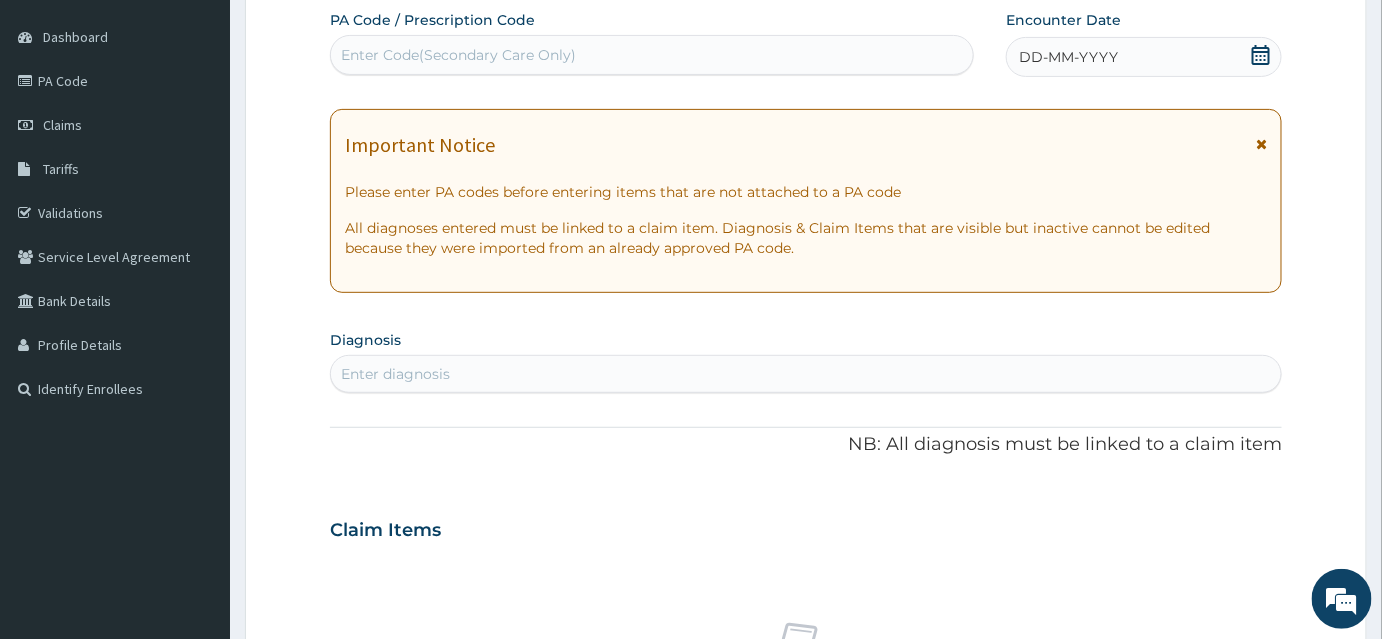 click 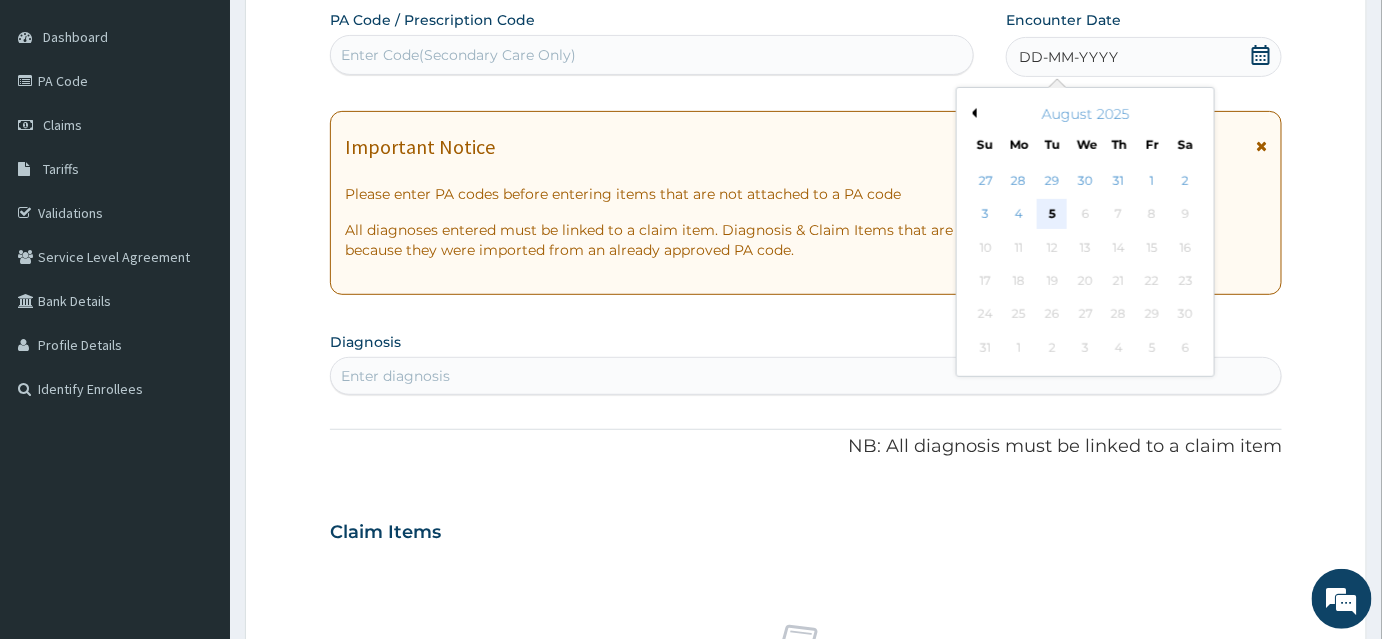 click on "5" at bounding box center [1052, 215] 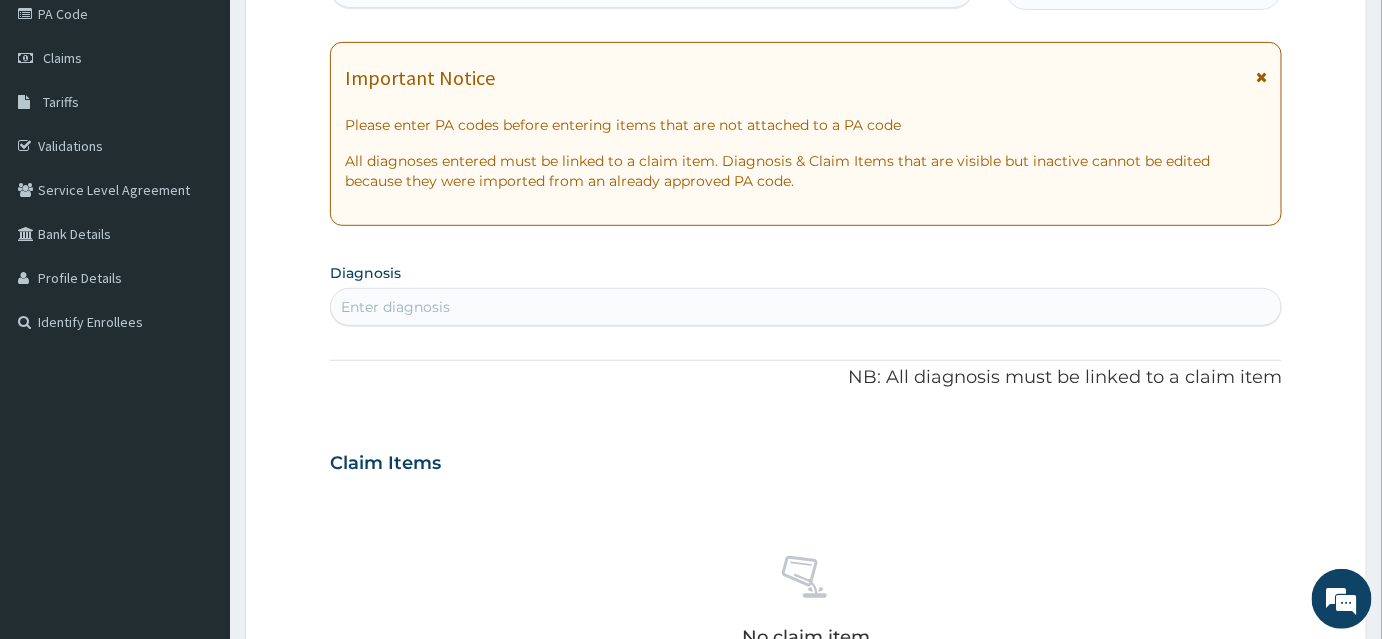 scroll, scrollTop: 363, scrollLeft: 0, axis: vertical 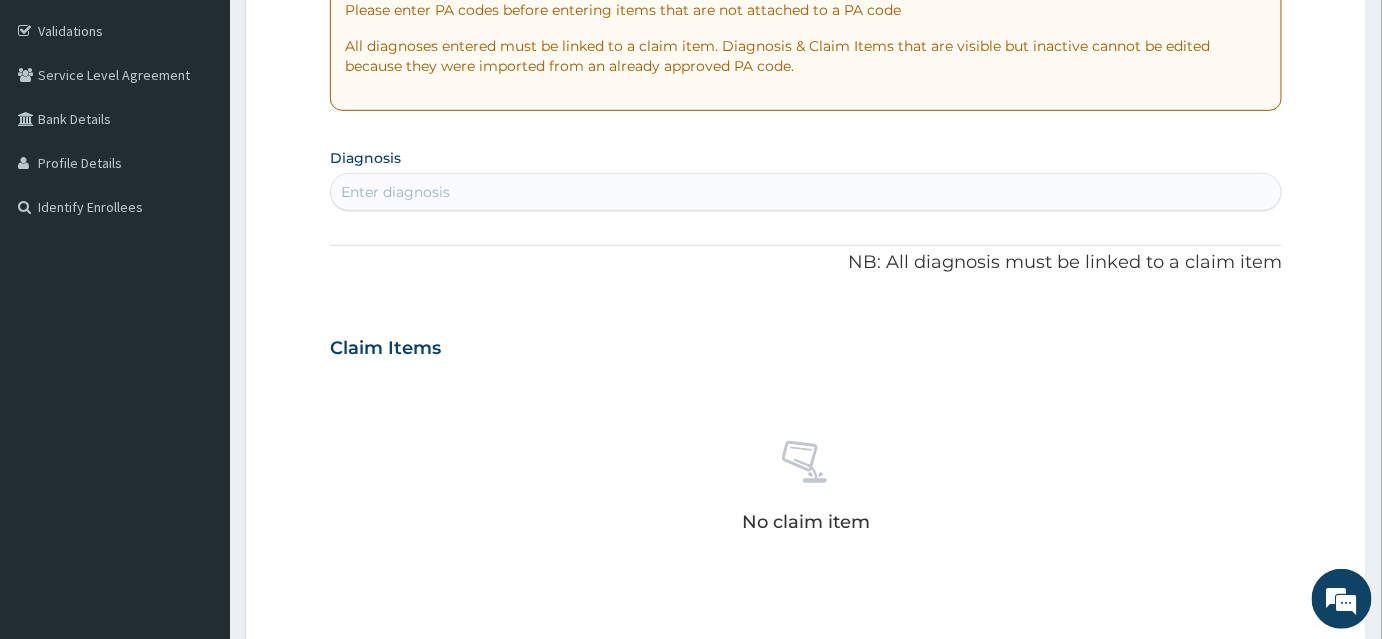 click on "PA Code / Prescription Code Enter Code(Secondary Care Only) Encounter Date 05-08-2025 Important Notice Please enter PA codes before entering items that are not attached to a PA code   All diagnoses entered must be linked to a claim item. Diagnosis & Claim Items that are visible but inactive cannot be edited because they were imported from an already approved PA code. Diagnosis Enter diagnosis NB: All diagnosis must be linked to a claim item Claim Items No claim item Types Select Type Item Select Item Pair Diagnosis Select Diagnosis Unit Price 0 Add Comment" at bounding box center (806, 345) 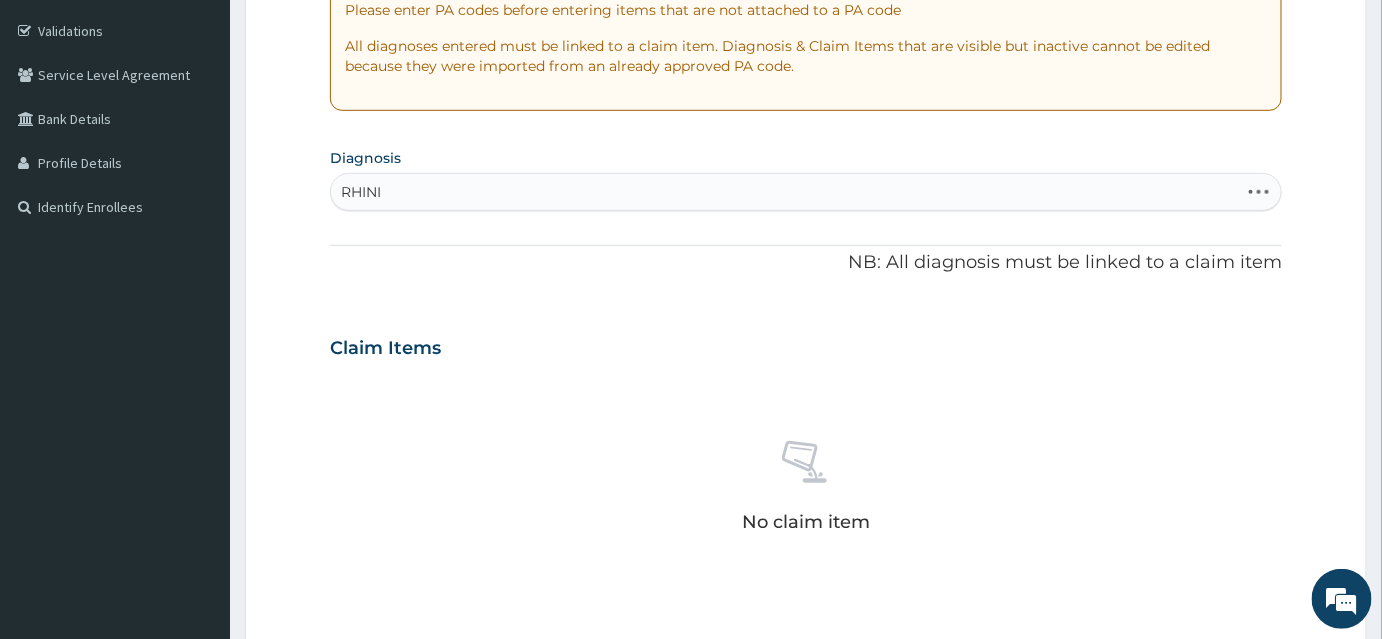 type on "RHINIT" 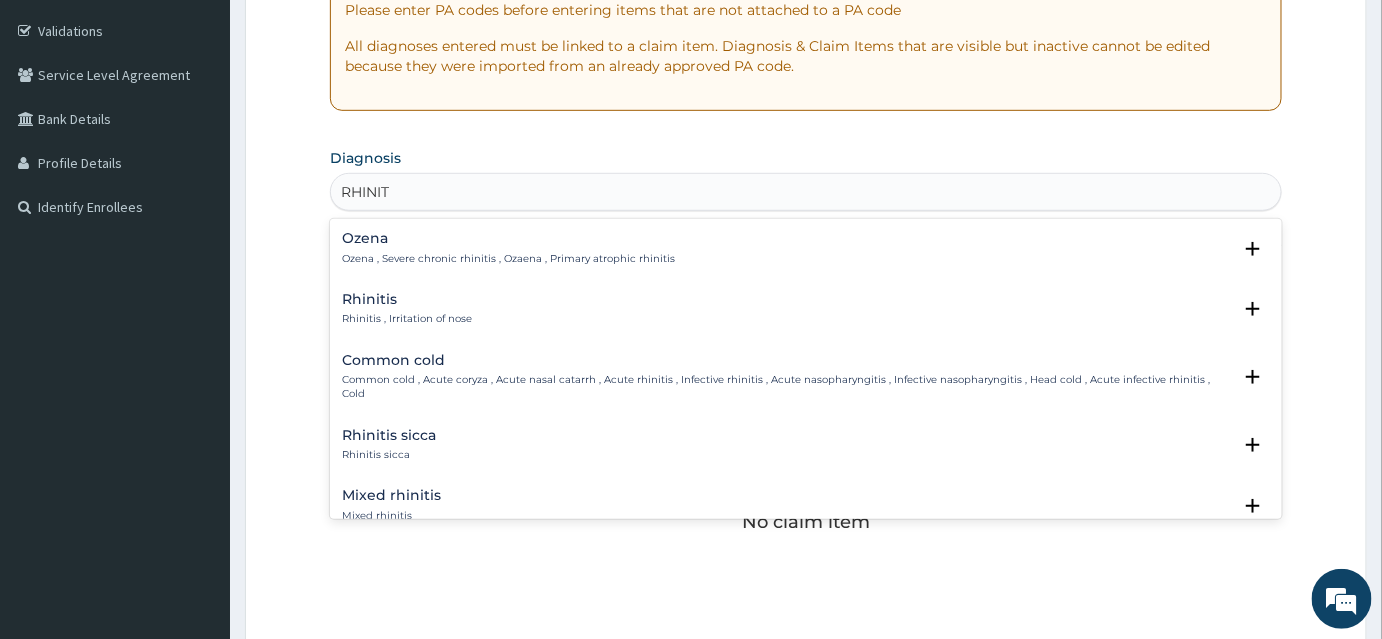 click on "Rhinitis" at bounding box center (407, 299) 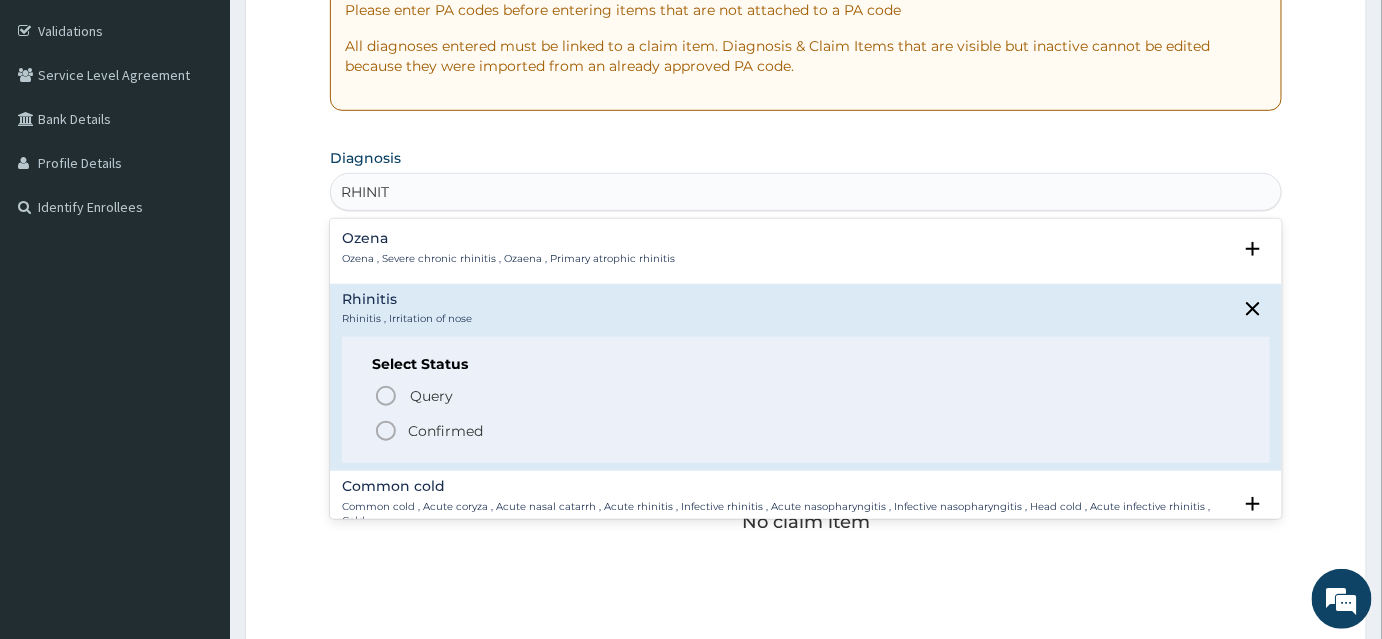 click 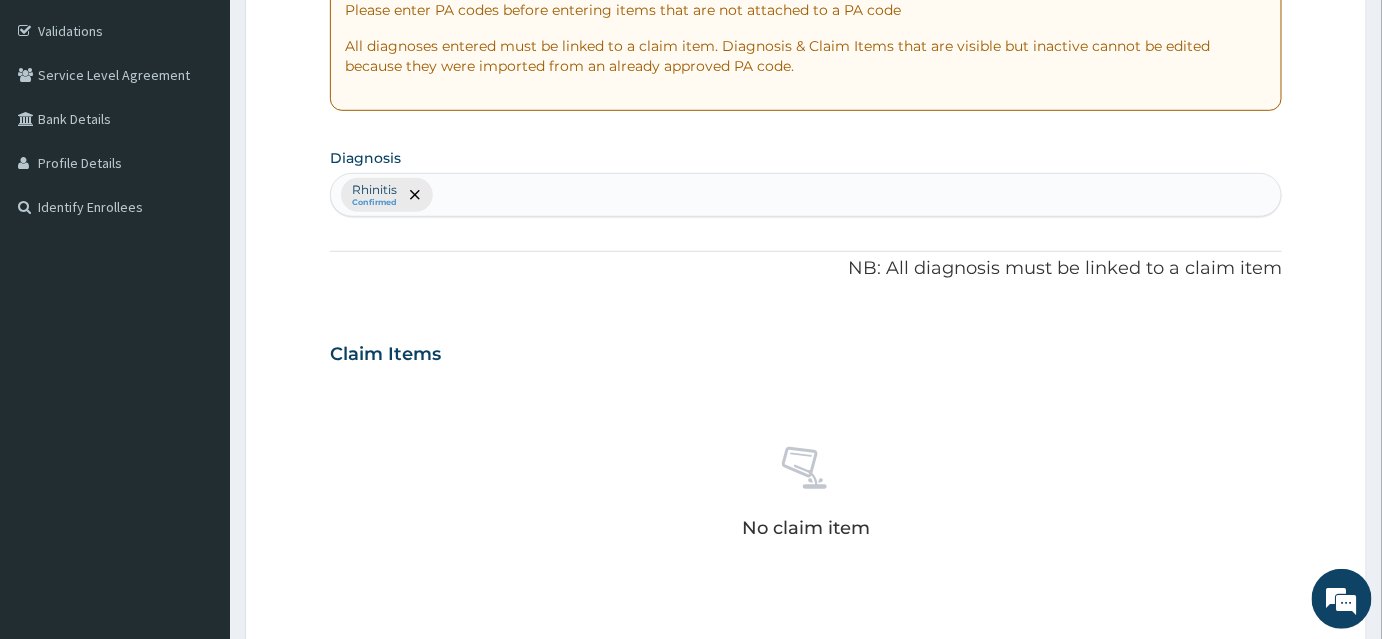 click on "Rhinitis Confirmed" at bounding box center (806, 195) 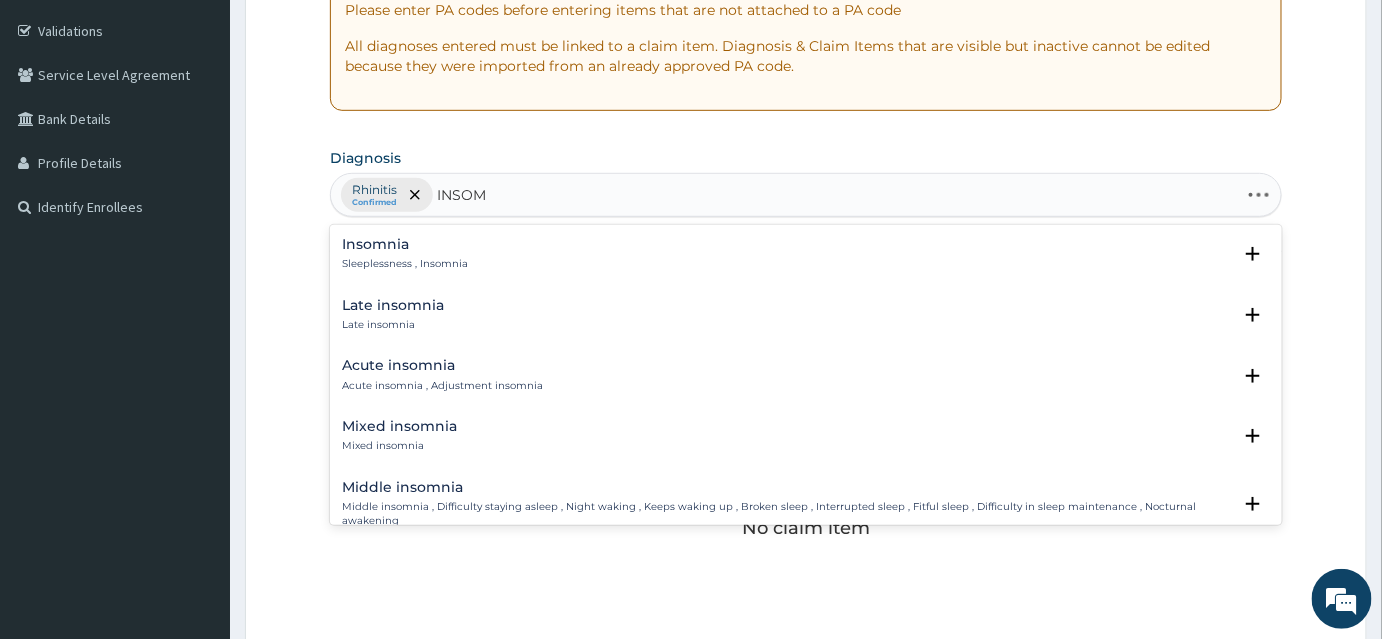 type on "INSOMN" 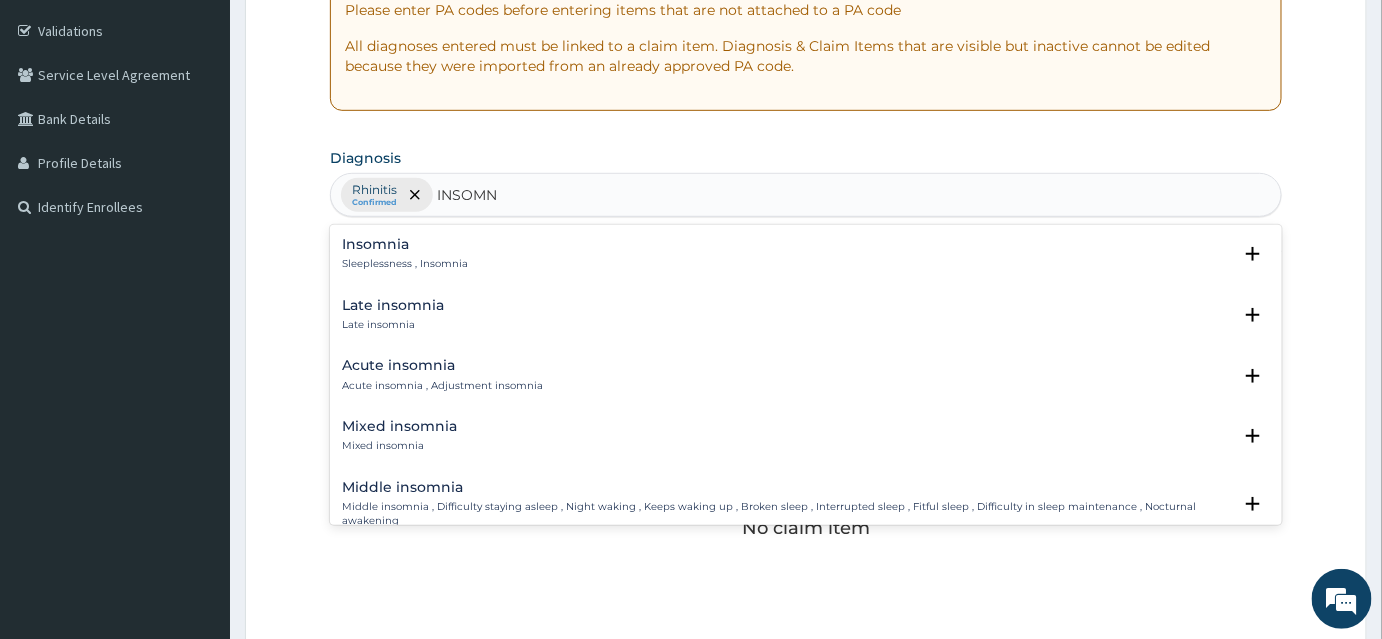 click on "Insomnia" at bounding box center [405, 244] 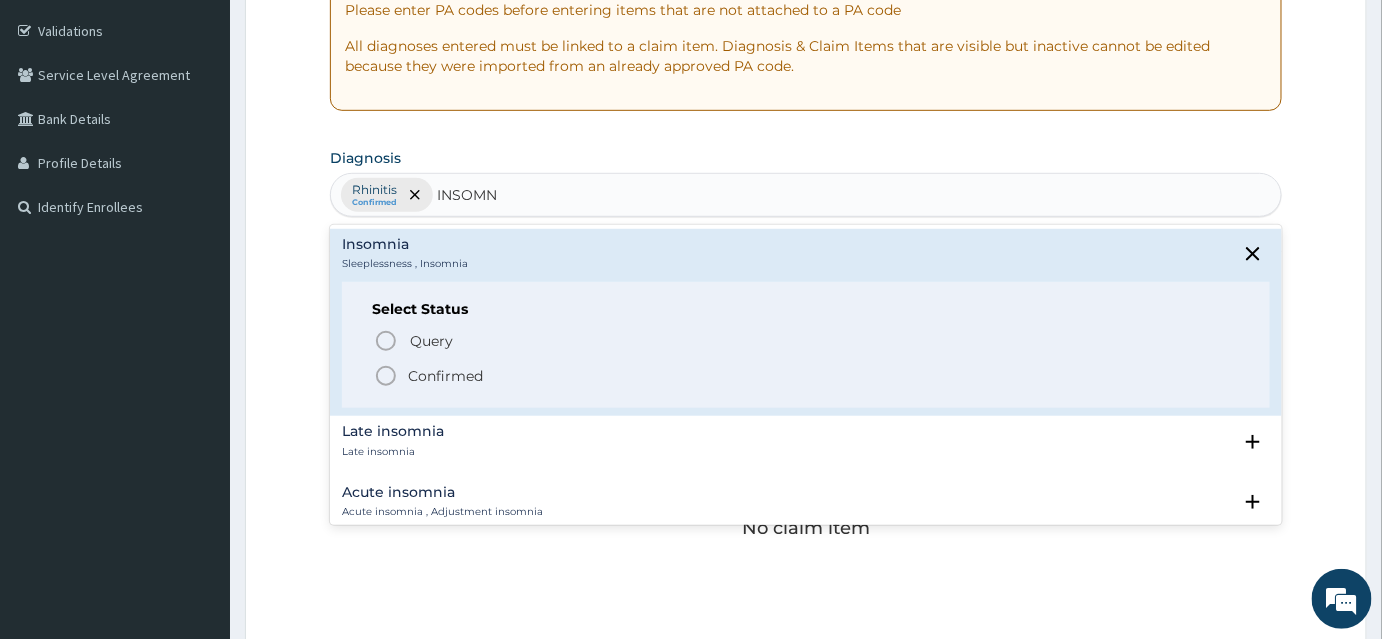 click 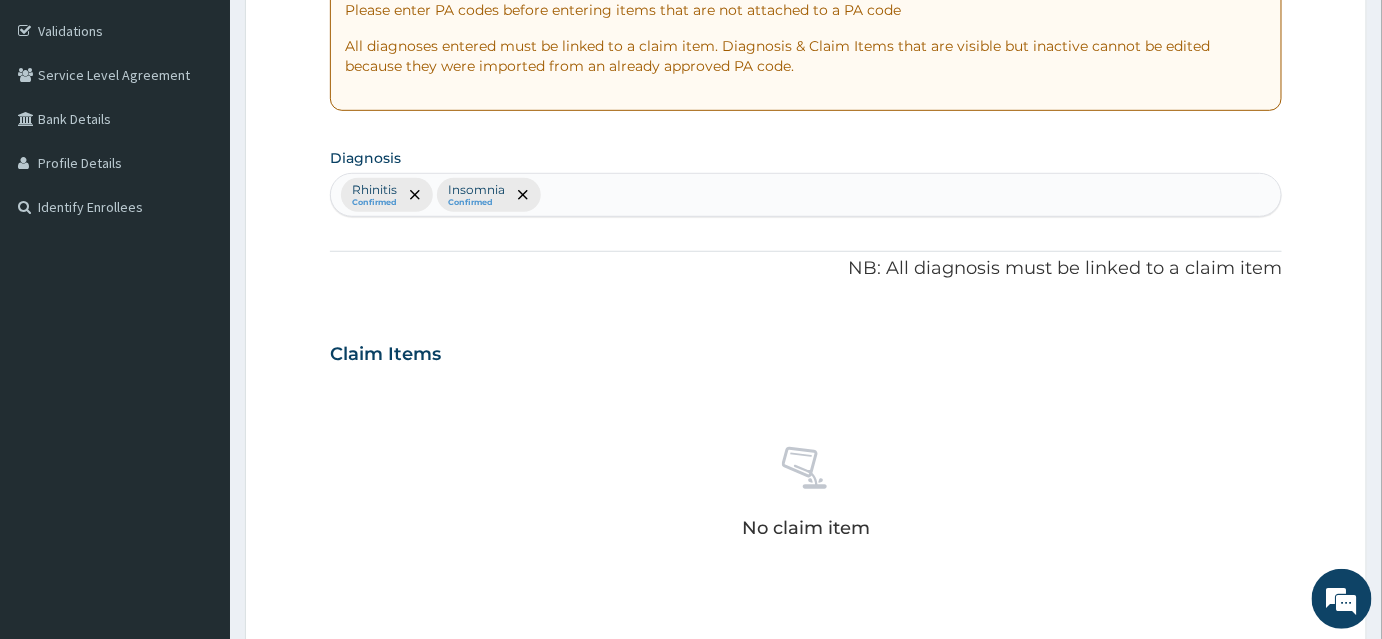 click on "Diagnosis Rhinitis Confirmed Insomnia Confirmed" at bounding box center [806, 180] 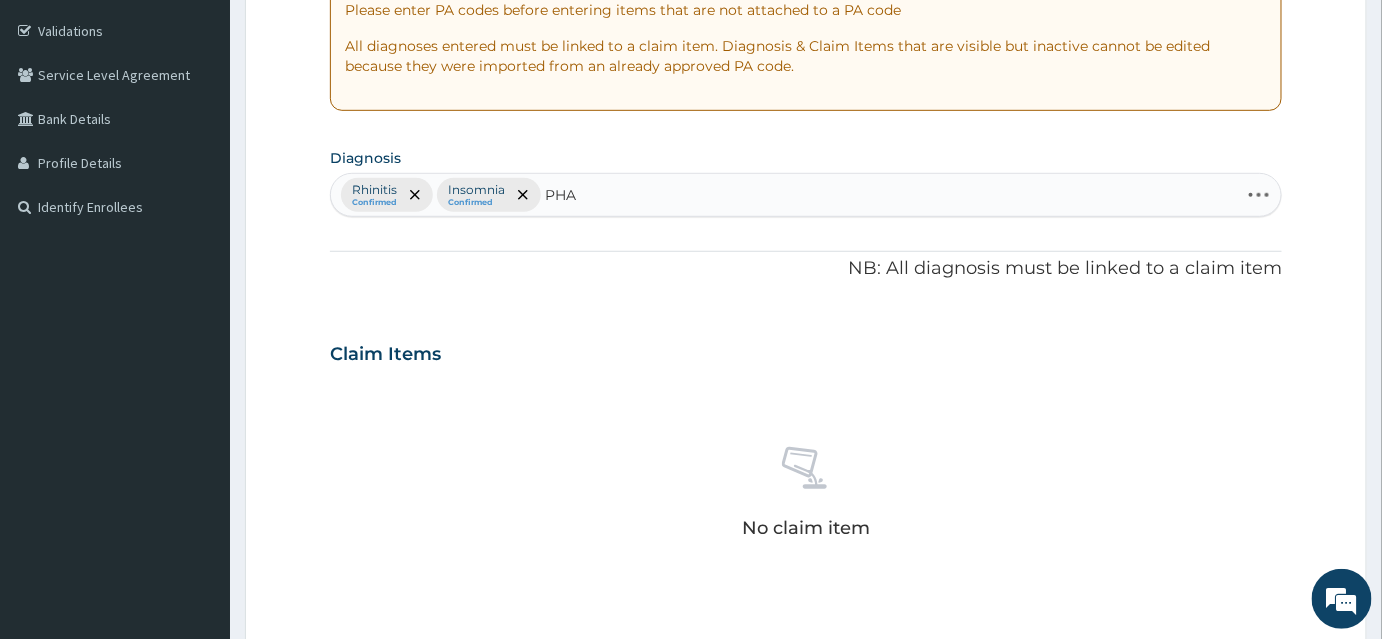 type on "PHAR" 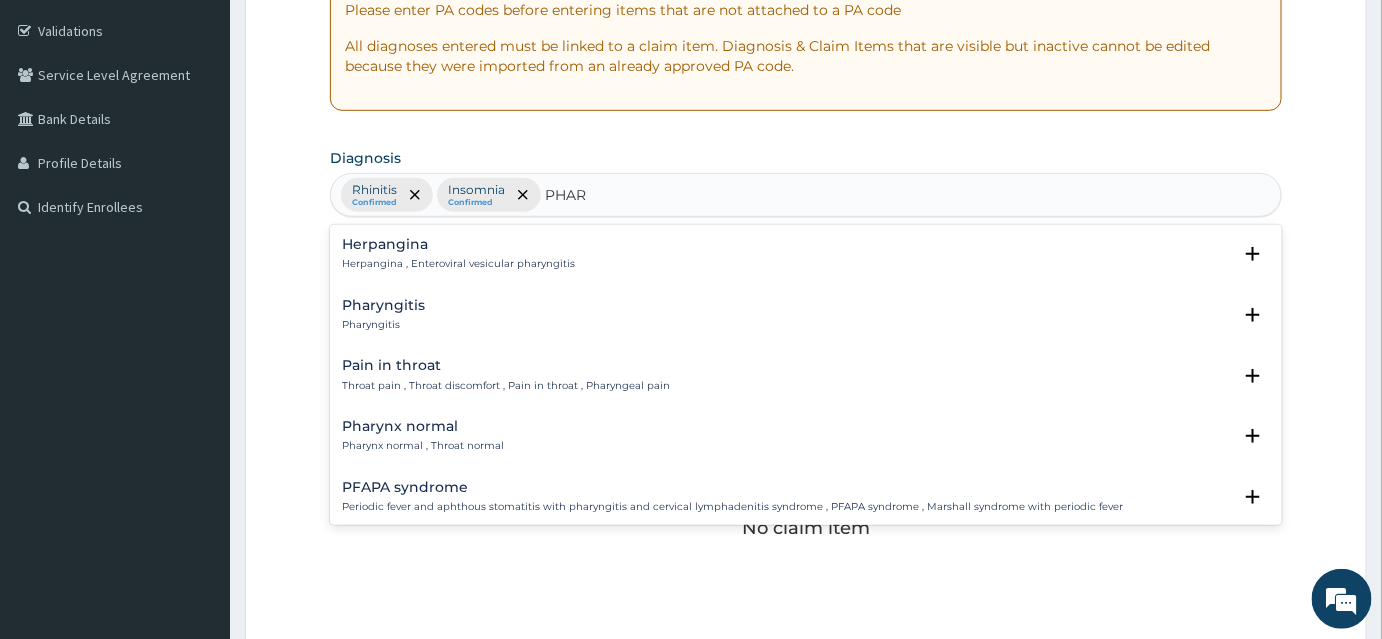click on "Pharyngitis" at bounding box center [383, 305] 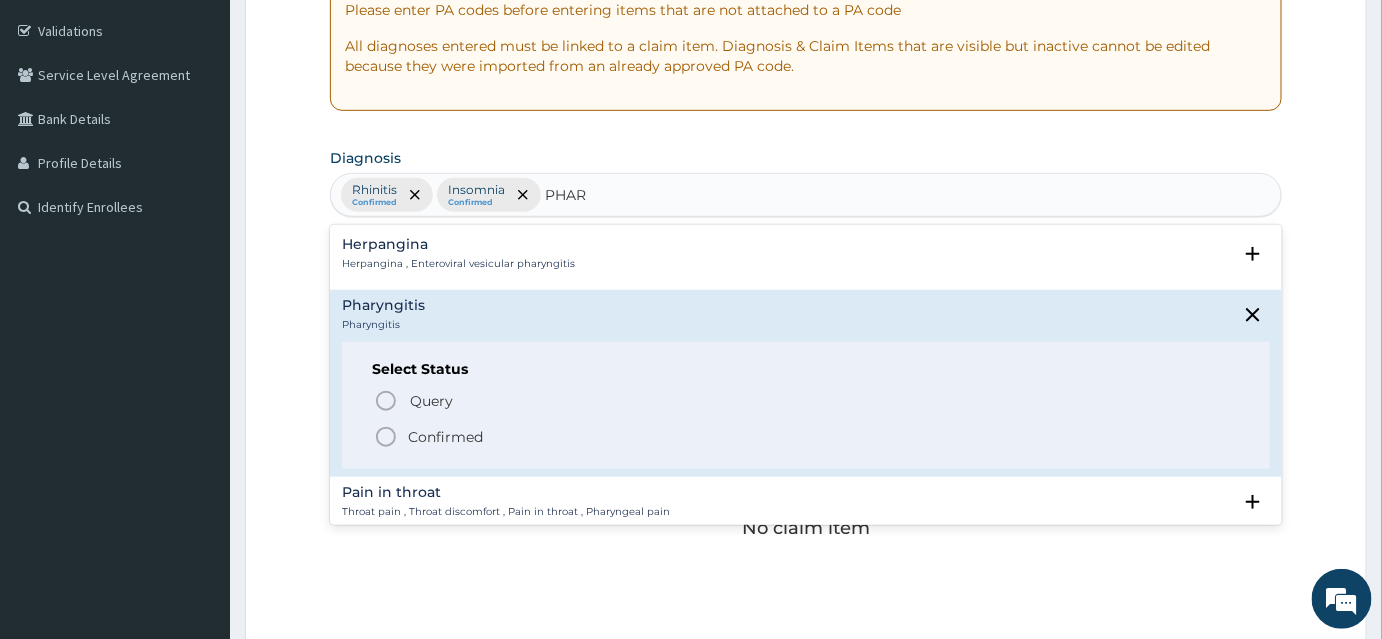 click 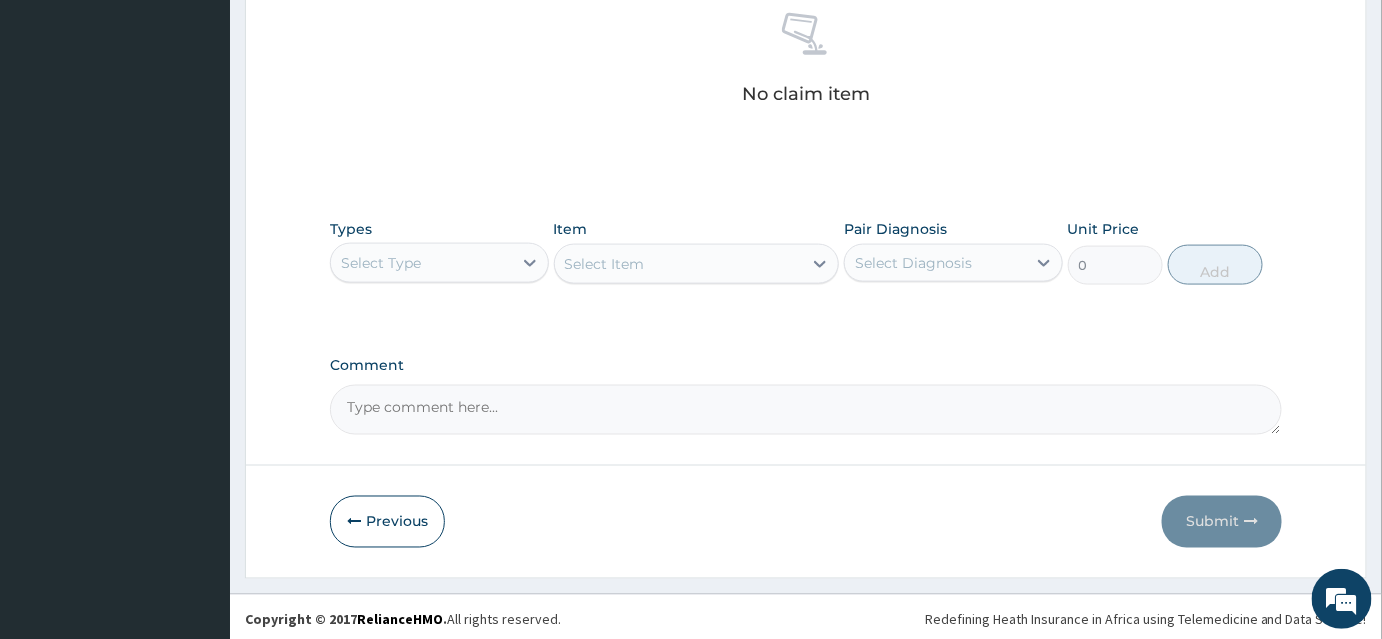scroll, scrollTop: 800, scrollLeft: 0, axis: vertical 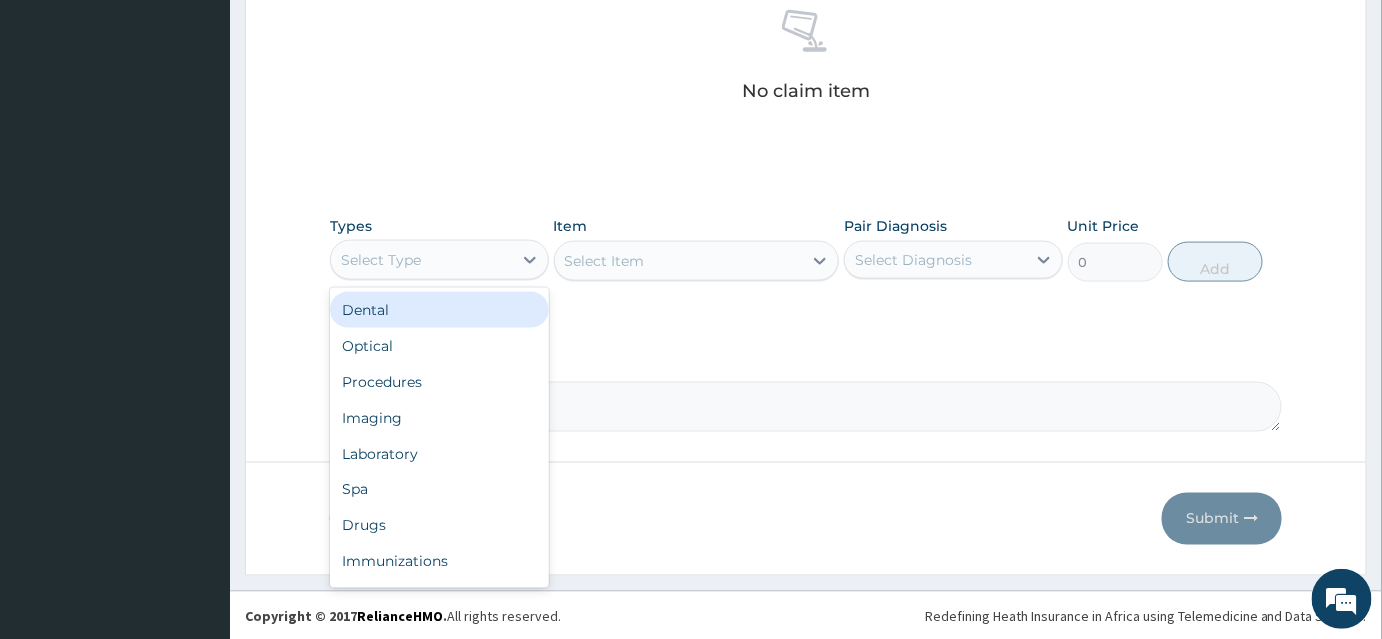 click on "Select Type" at bounding box center (421, 260) 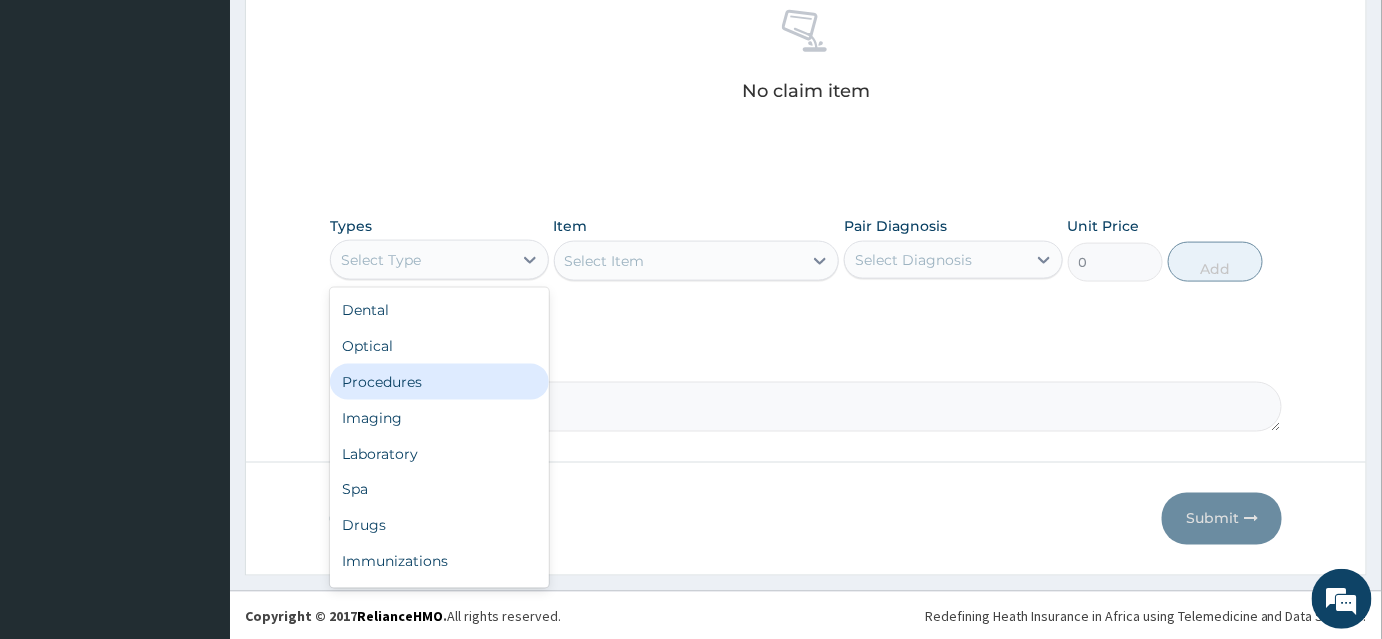 click on "Procedures" at bounding box center [439, 382] 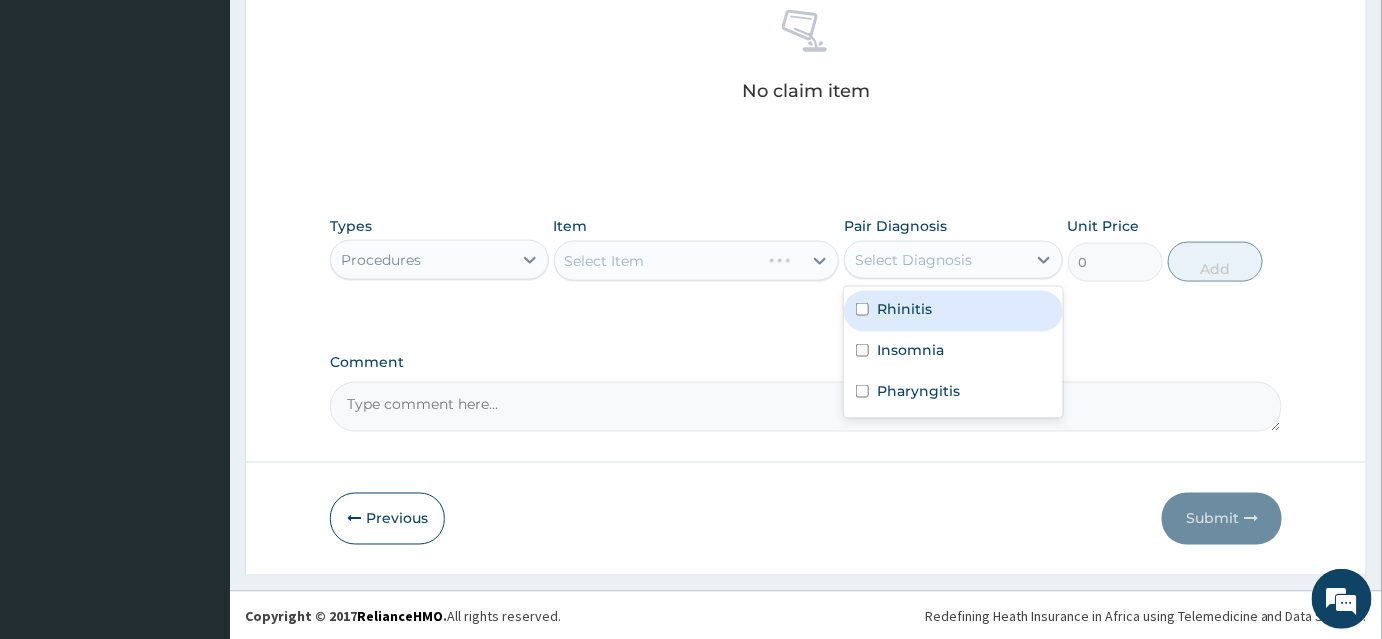 click on "Select Diagnosis" at bounding box center [913, 260] 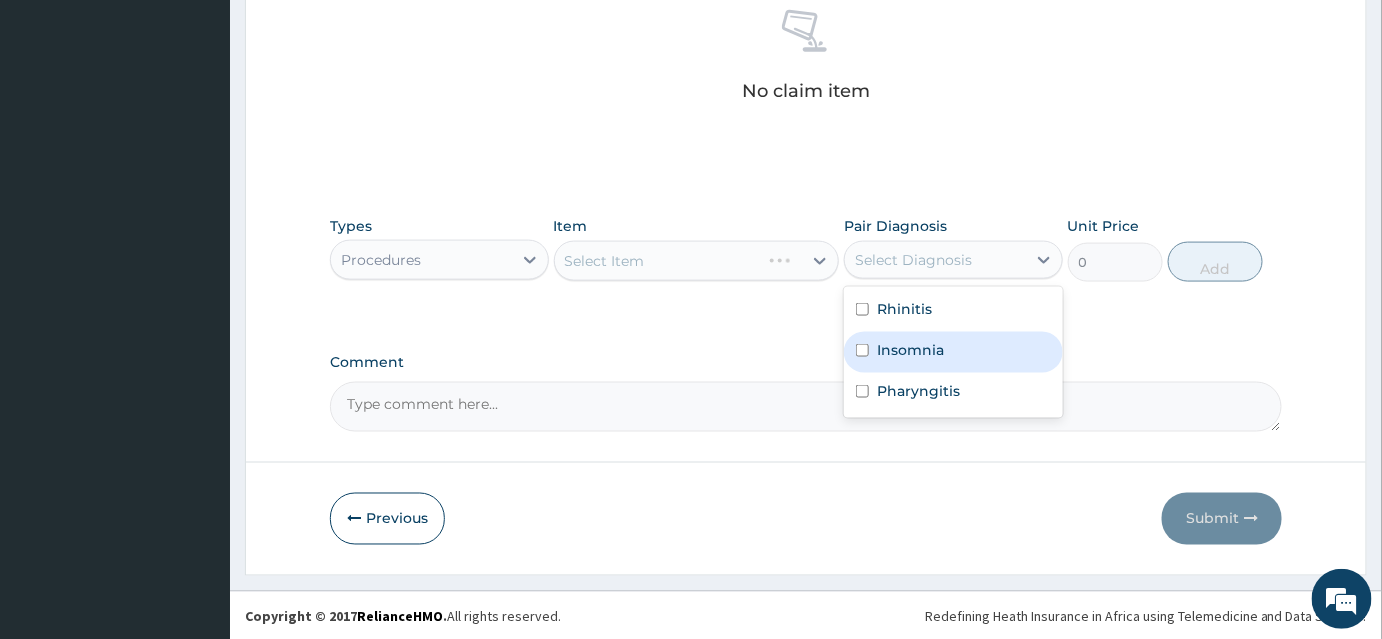 click on "Insomnia" at bounding box center (953, 352) 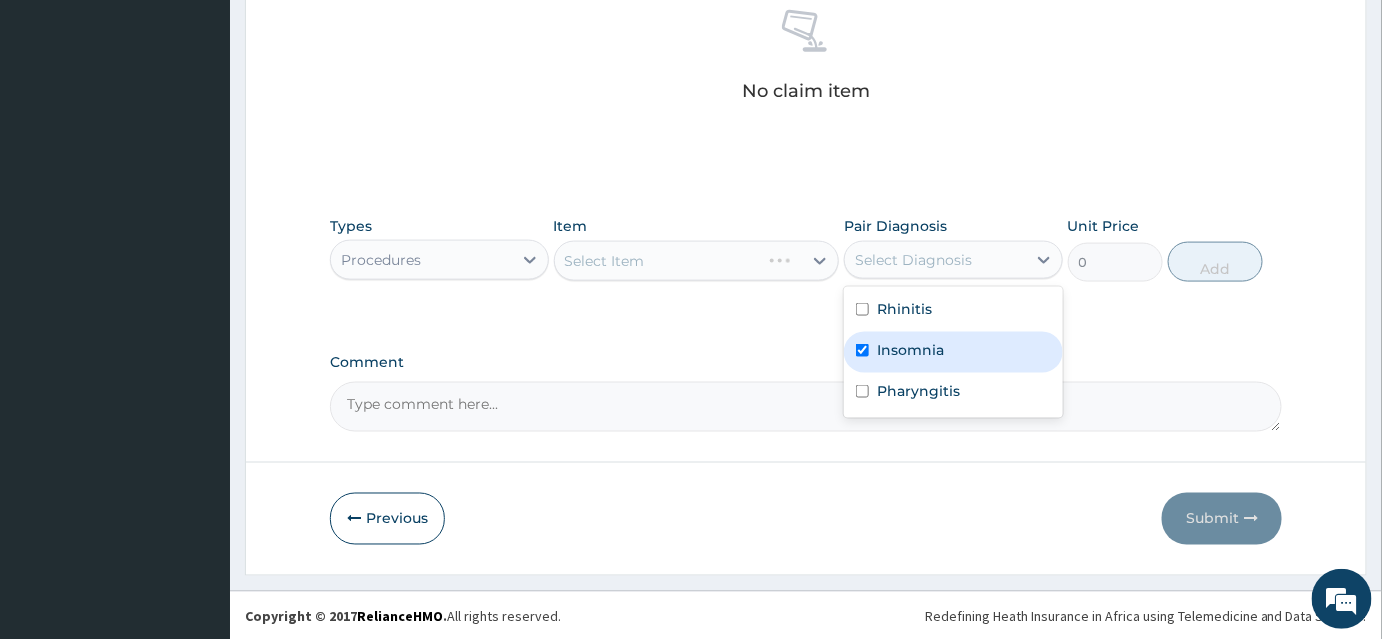 checkbox on "true" 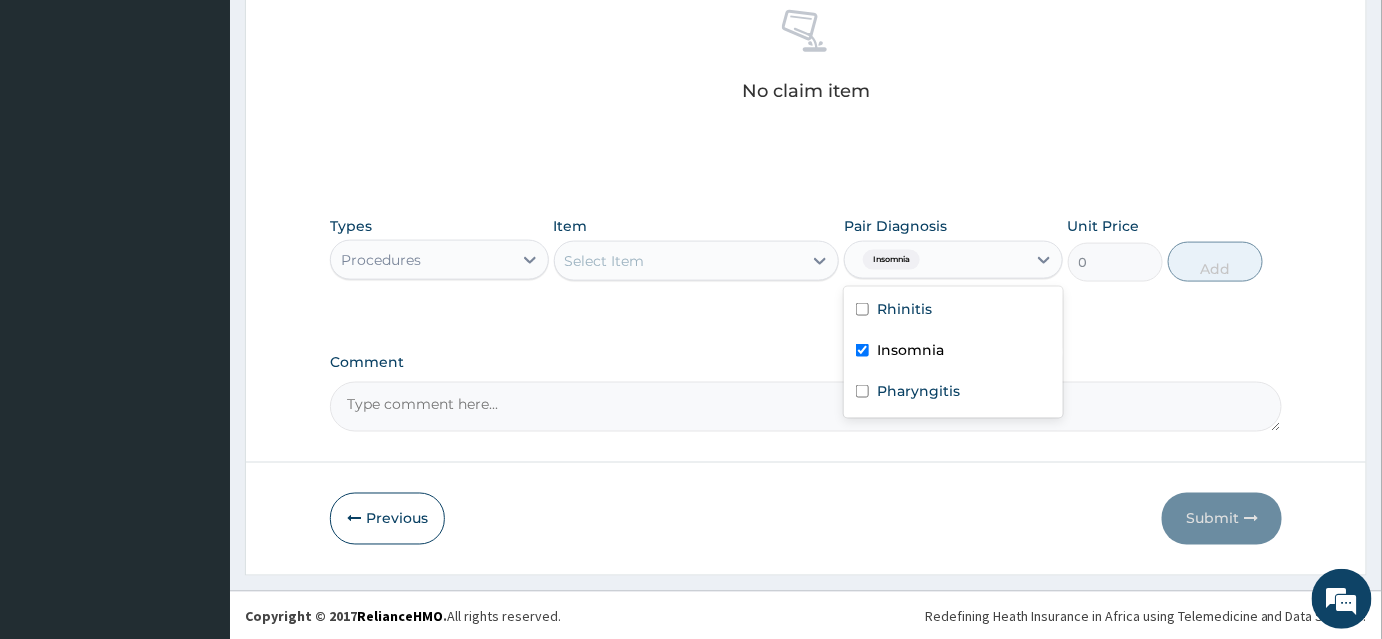 click on "Select Item" at bounding box center (679, 261) 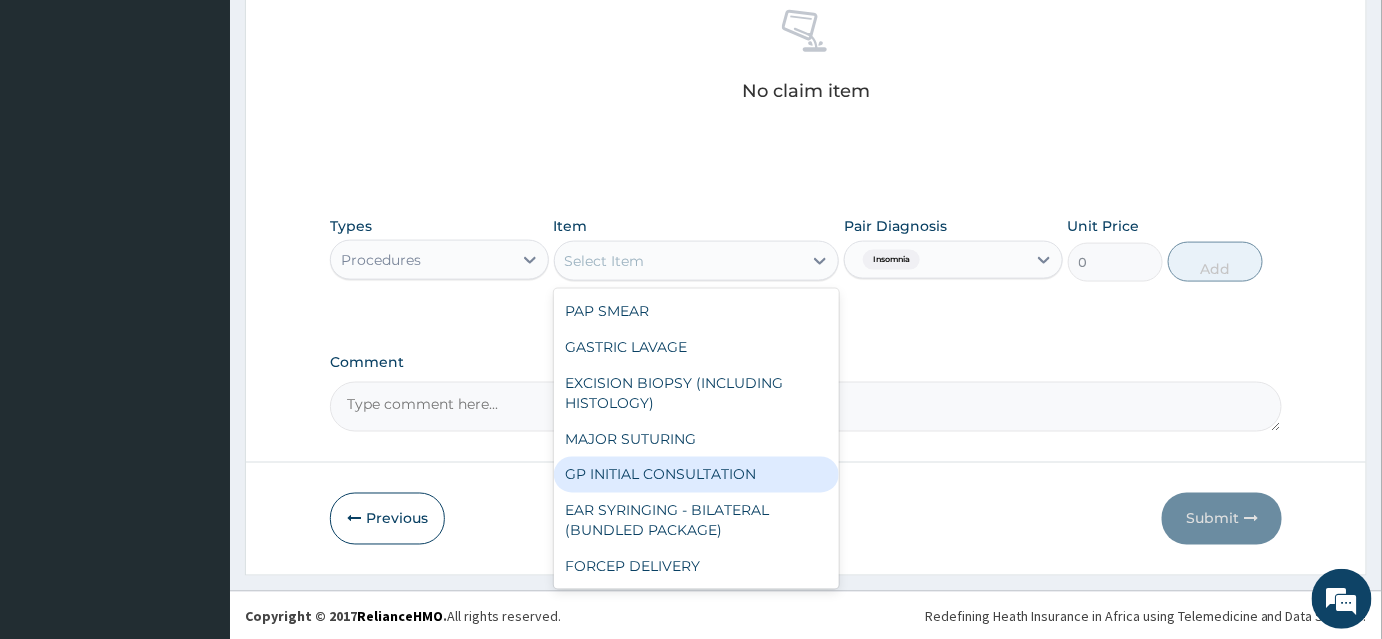 click on "GP INITIAL CONSULTATION" at bounding box center (697, 475) 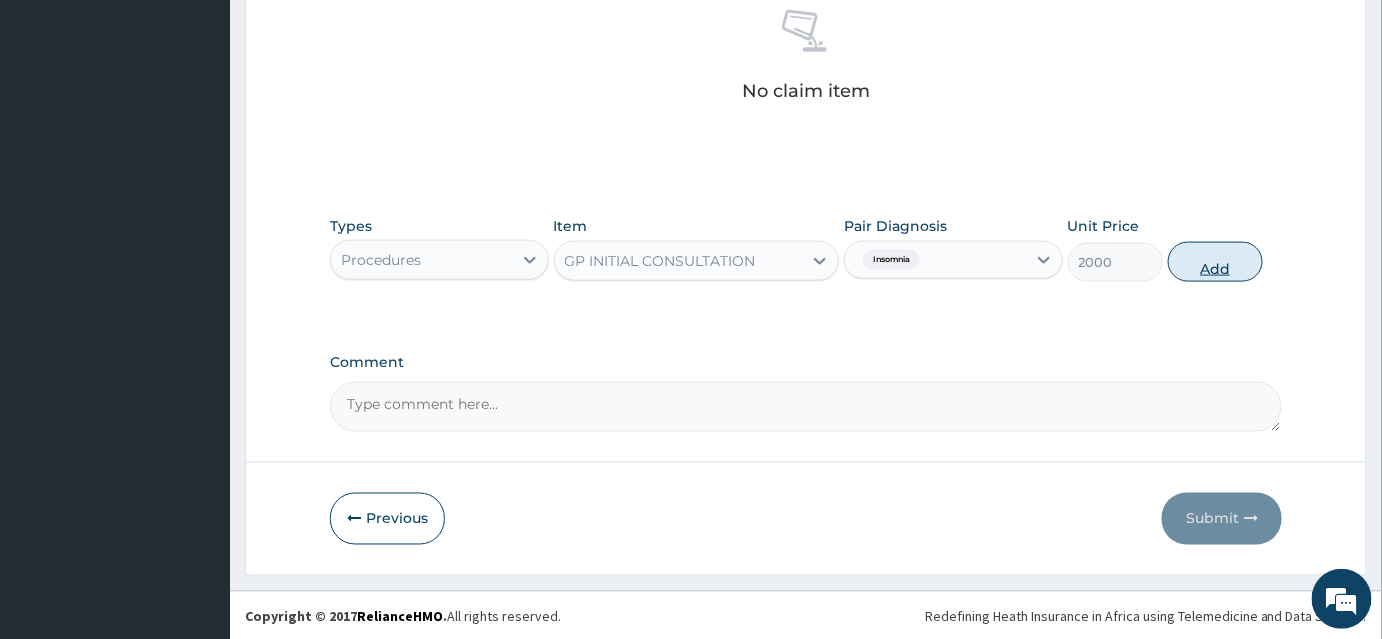 click on "Add" at bounding box center [1215, 262] 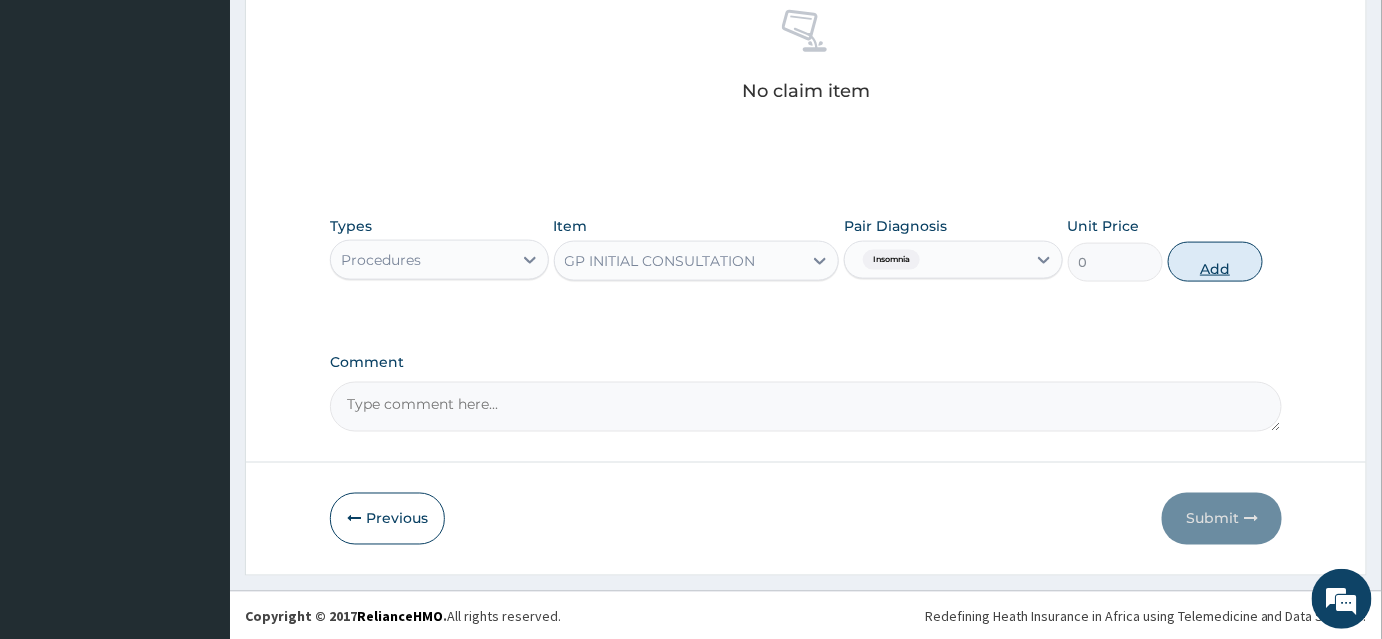 scroll, scrollTop: 717, scrollLeft: 0, axis: vertical 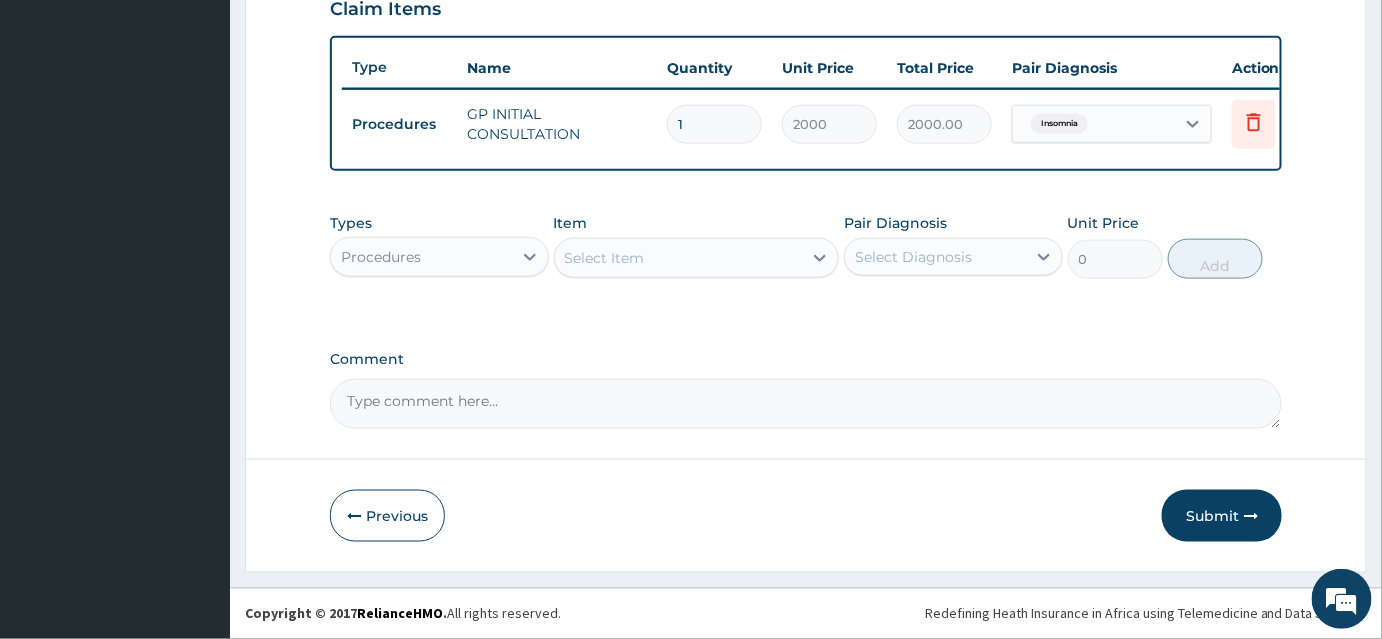 click on "Procedures" at bounding box center [421, 257] 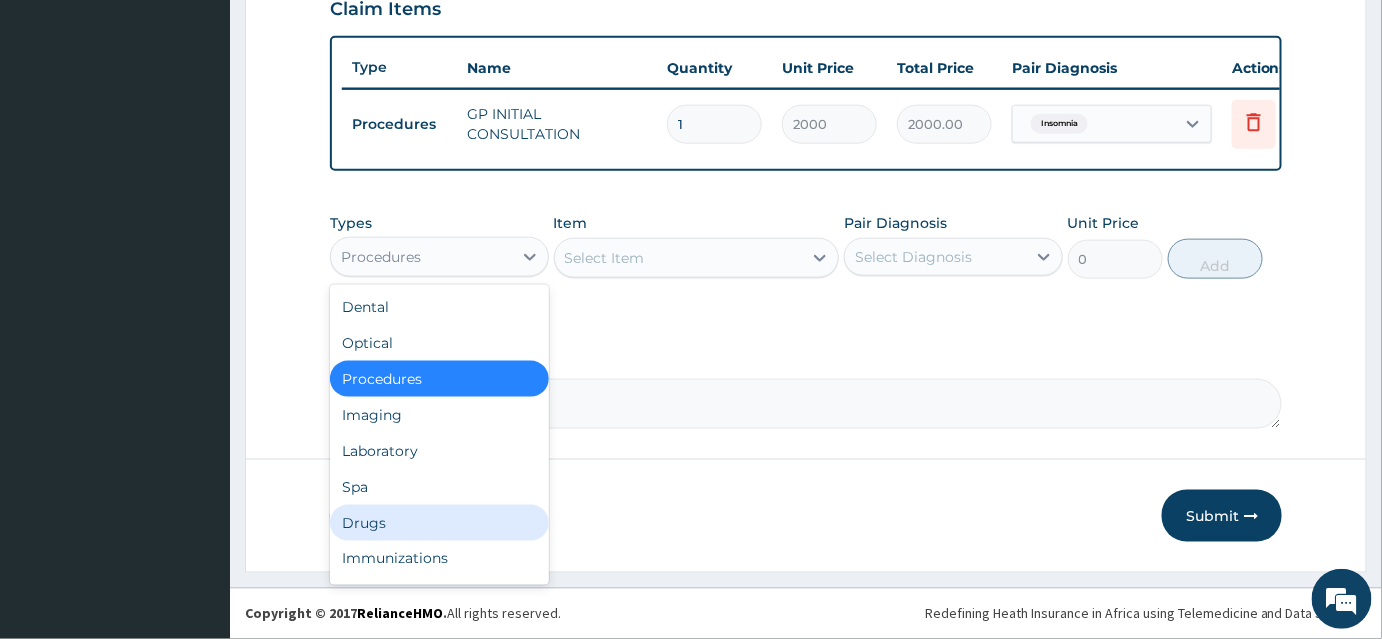 click on "Drugs" at bounding box center (439, 523) 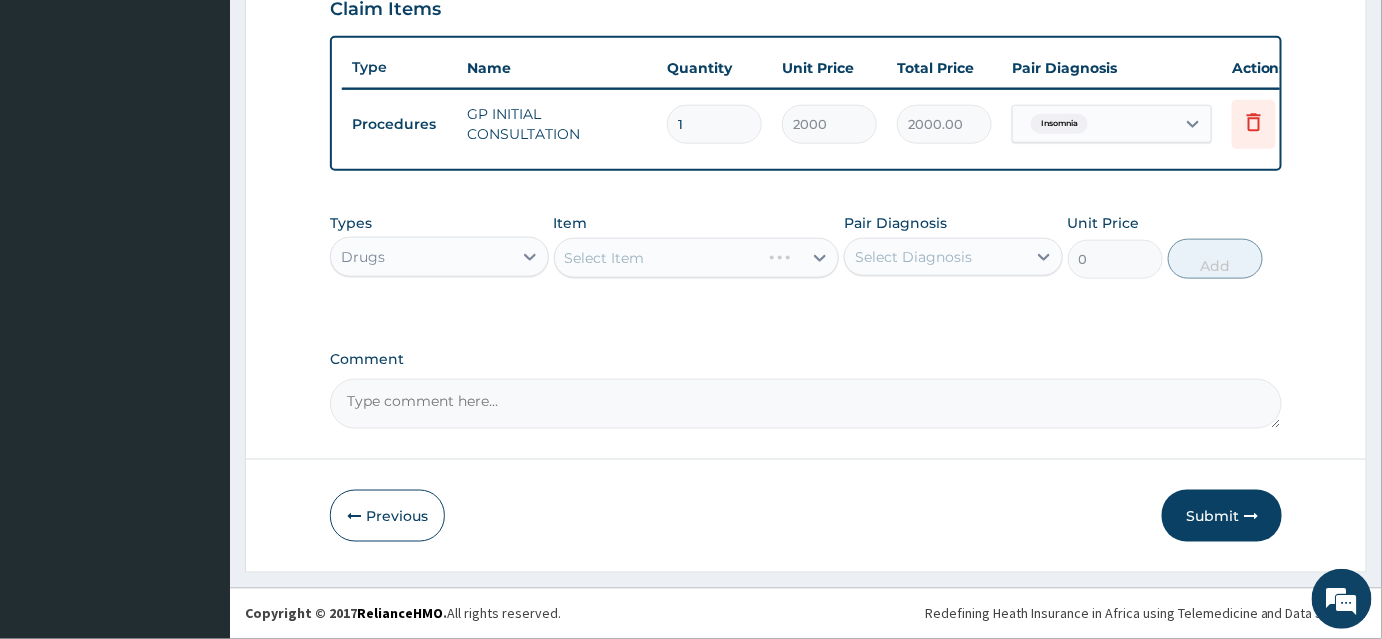 click on "Select Diagnosis" at bounding box center (913, 257) 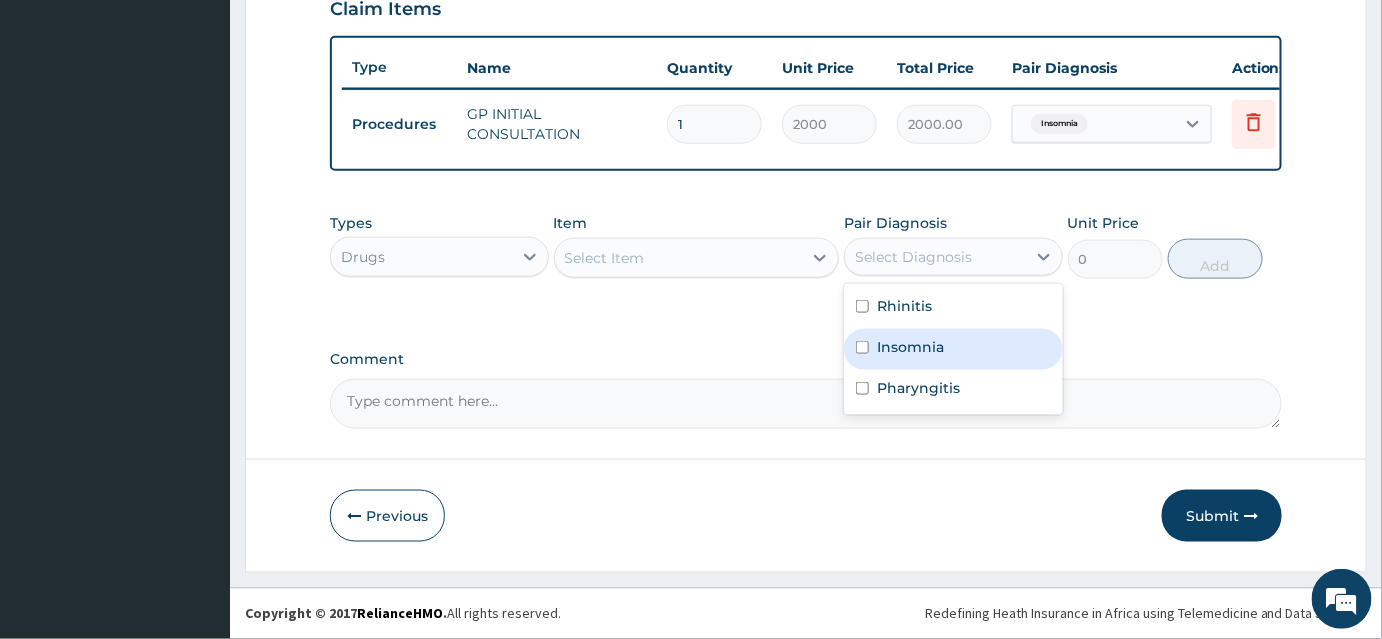 click on "Insomnia" at bounding box center (910, 347) 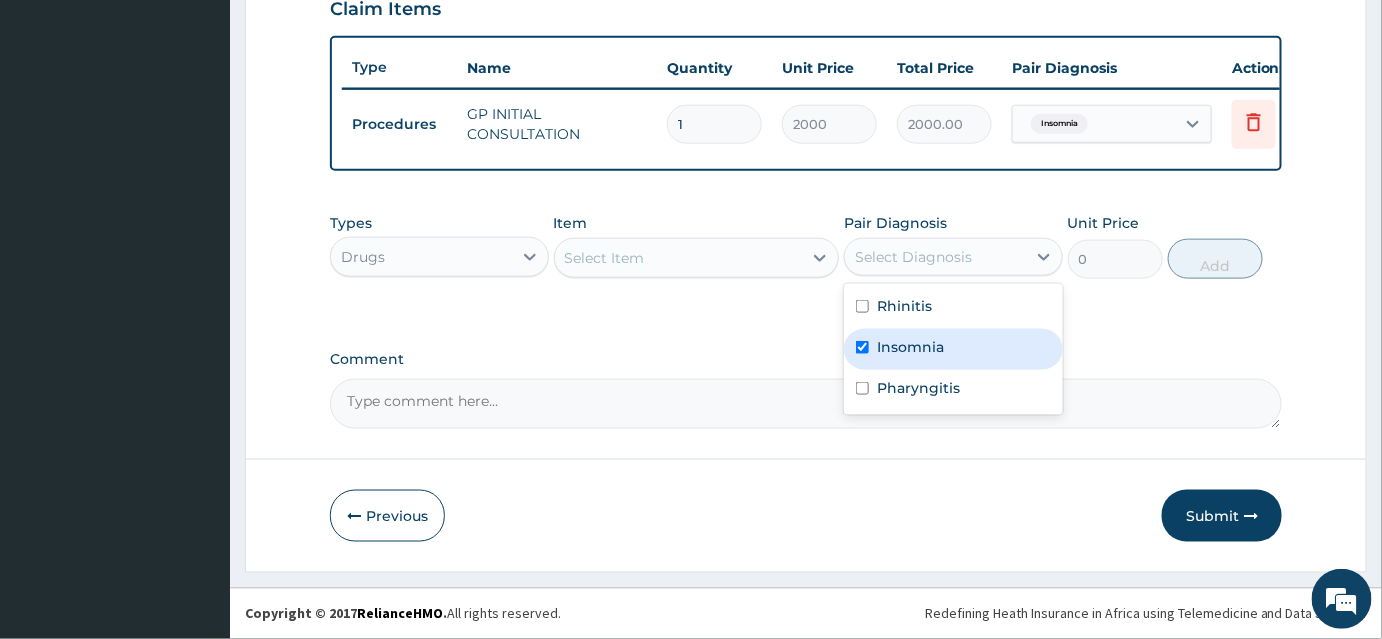 checkbox on "true" 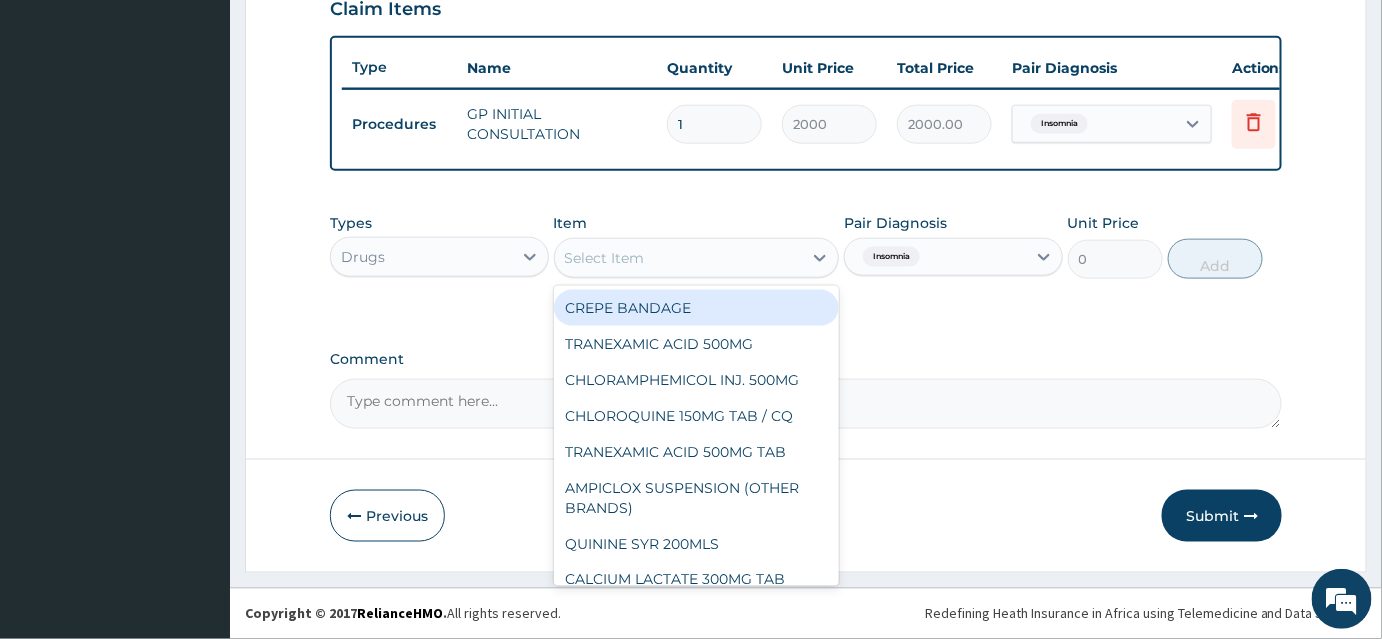 click on "Select Item" at bounding box center [679, 258] 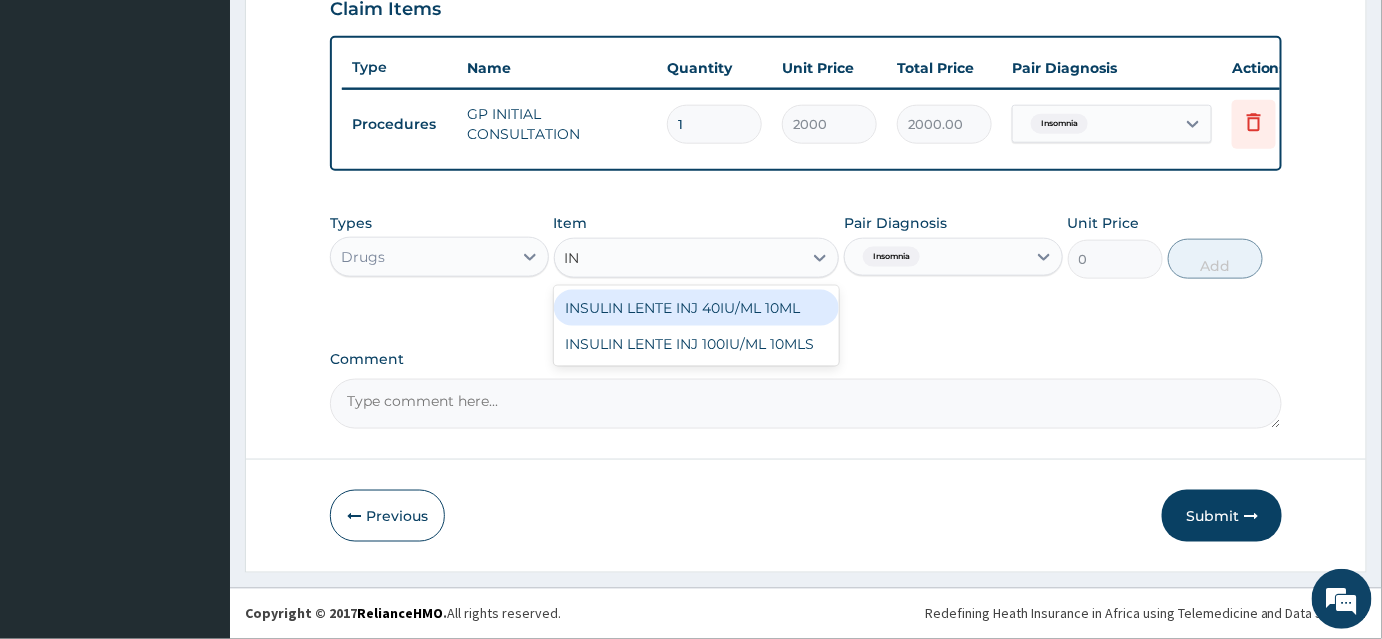 type on "I" 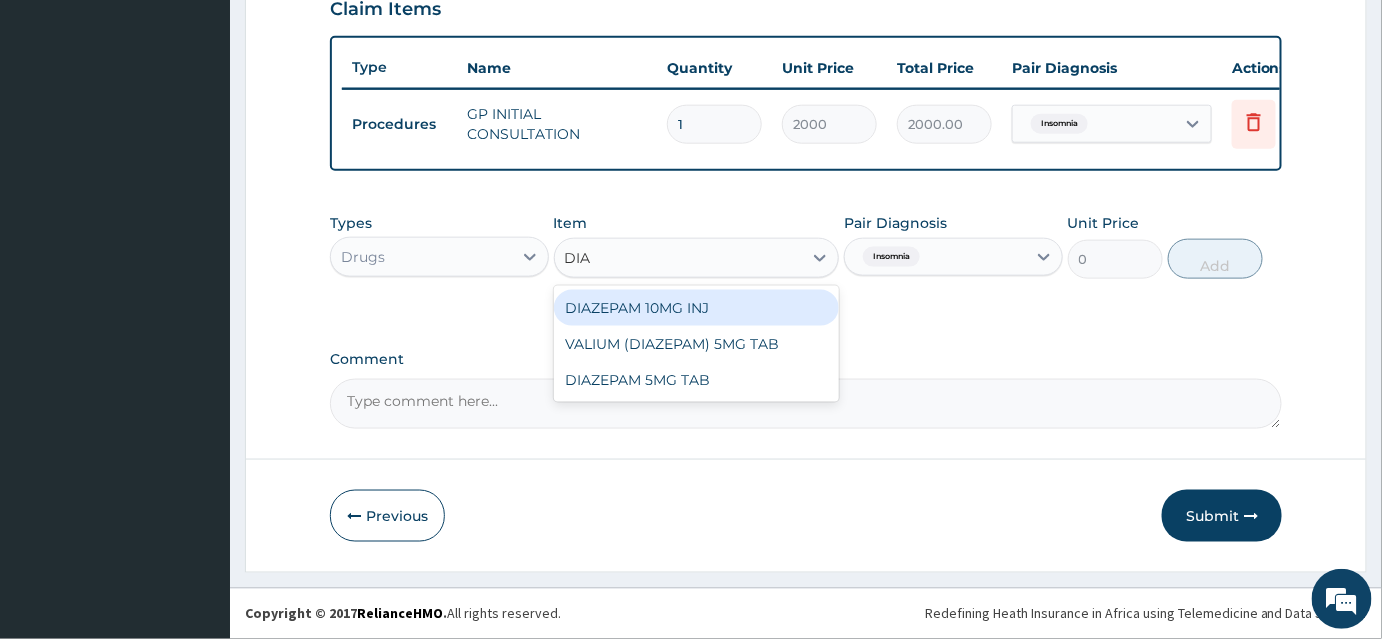 type on "DIAZ" 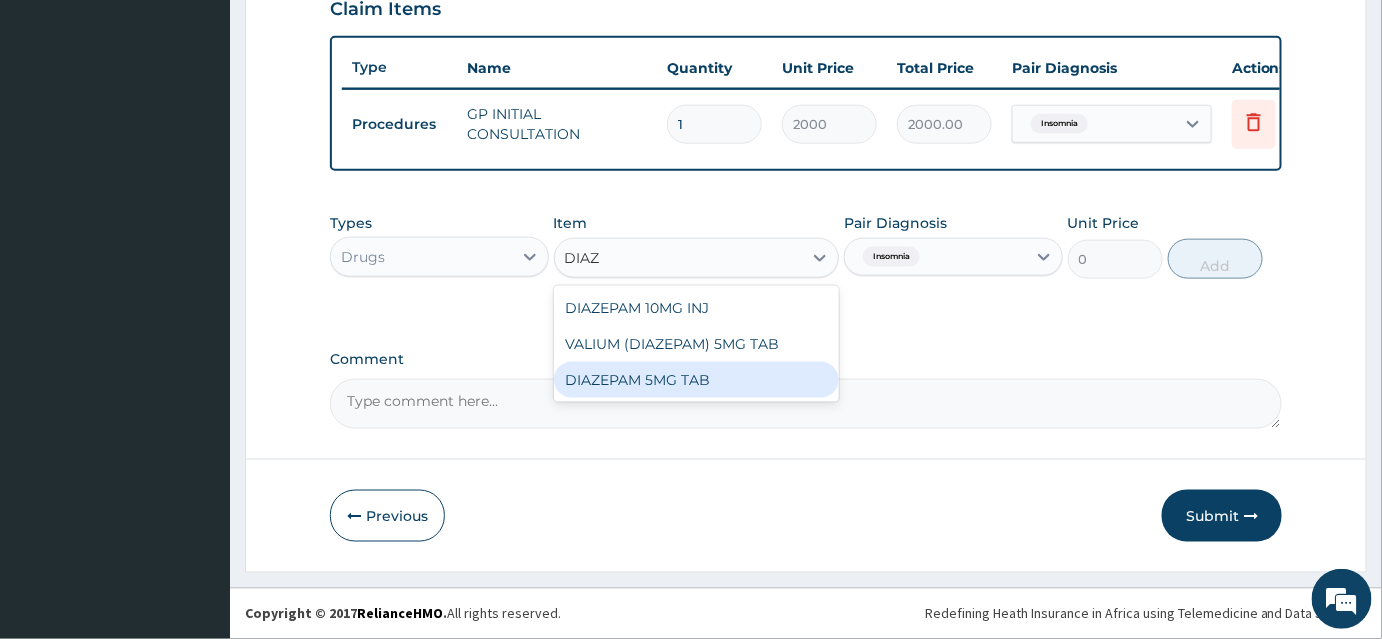 click on "DIAZEPAM 5MG TAB" at bounding box center [697, 380] 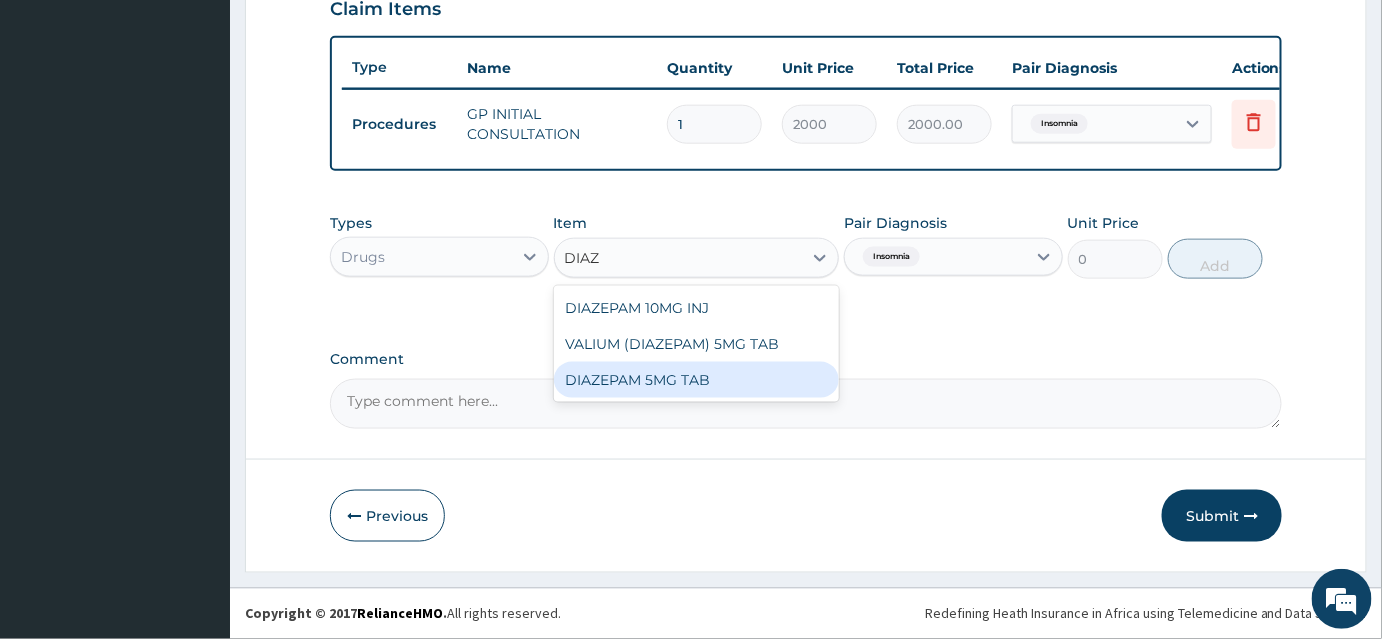 type 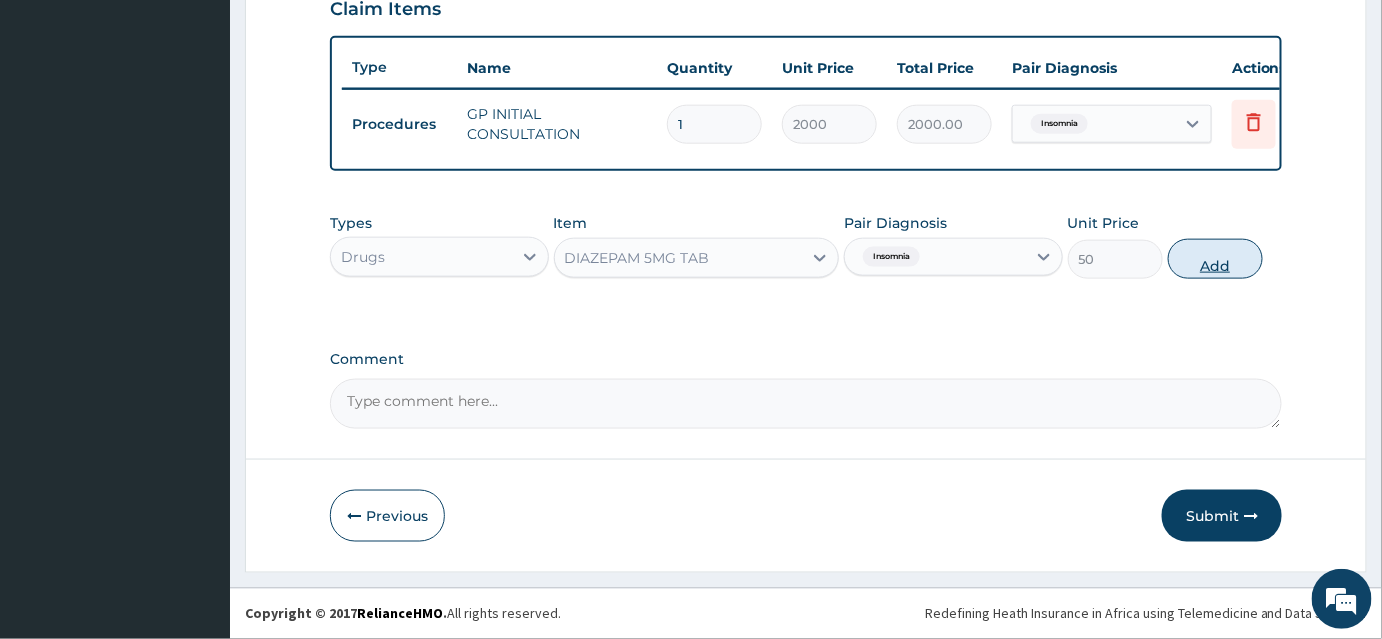 click on "Add" at bounding box center (1215, 259) 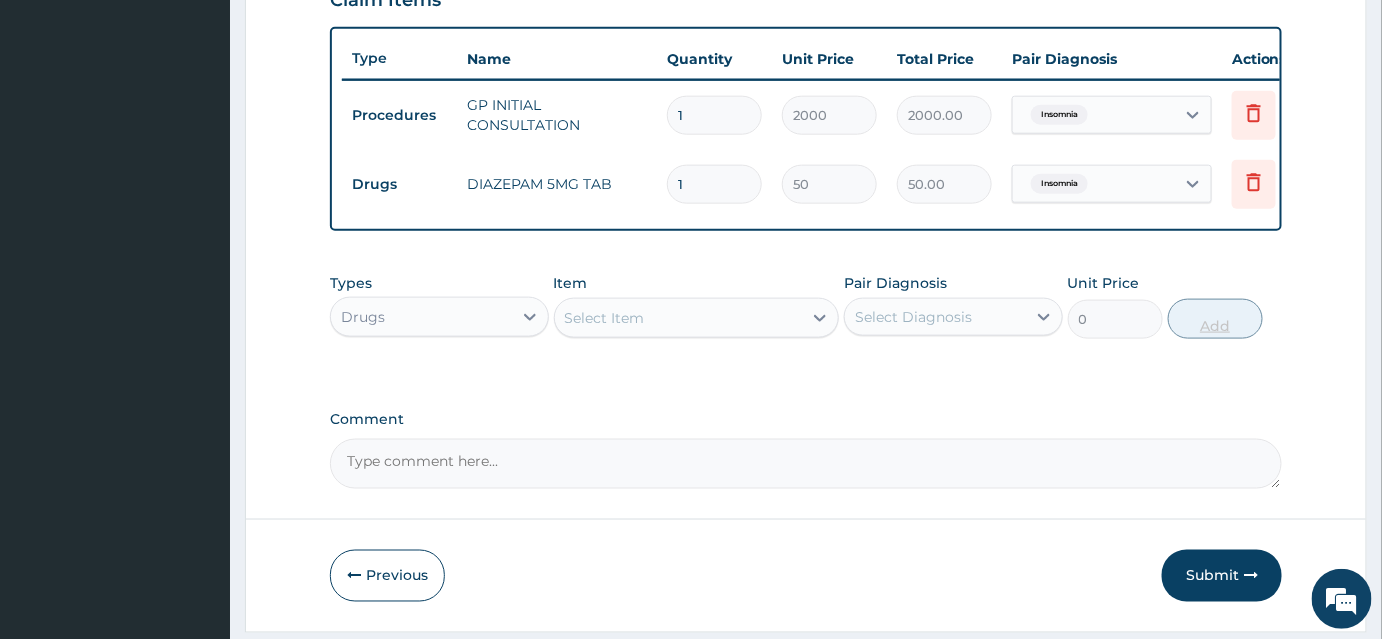 type 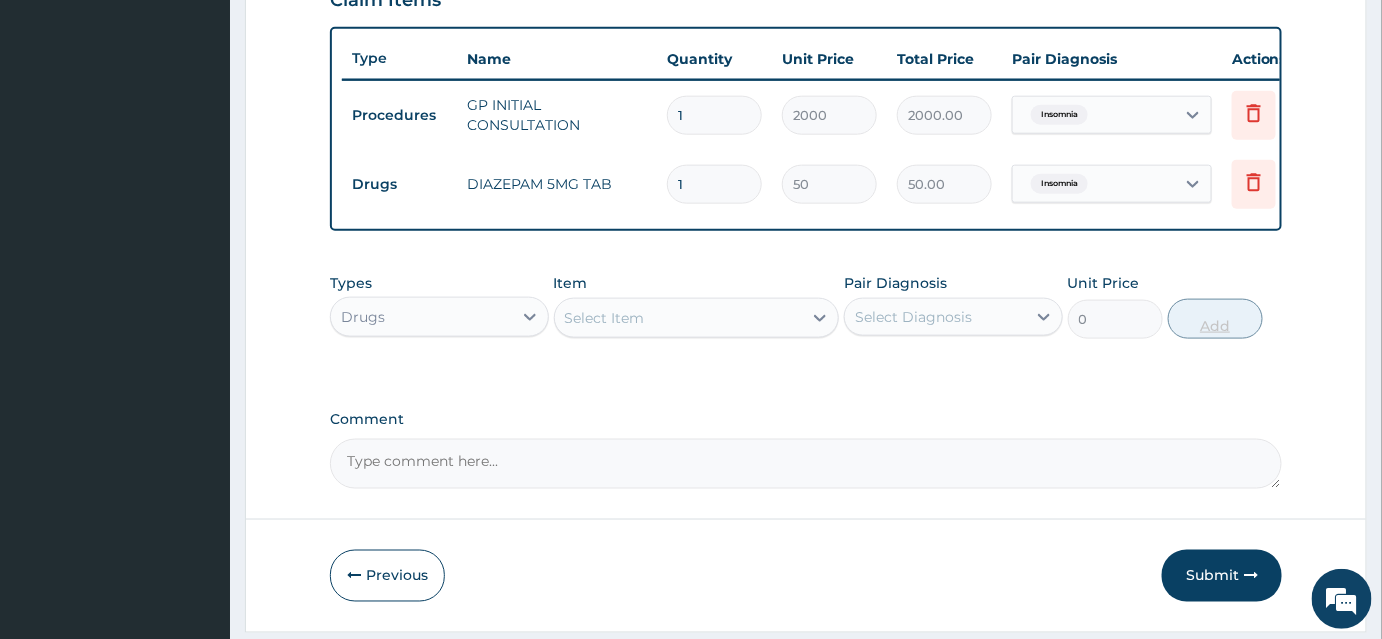 type on "0.00" 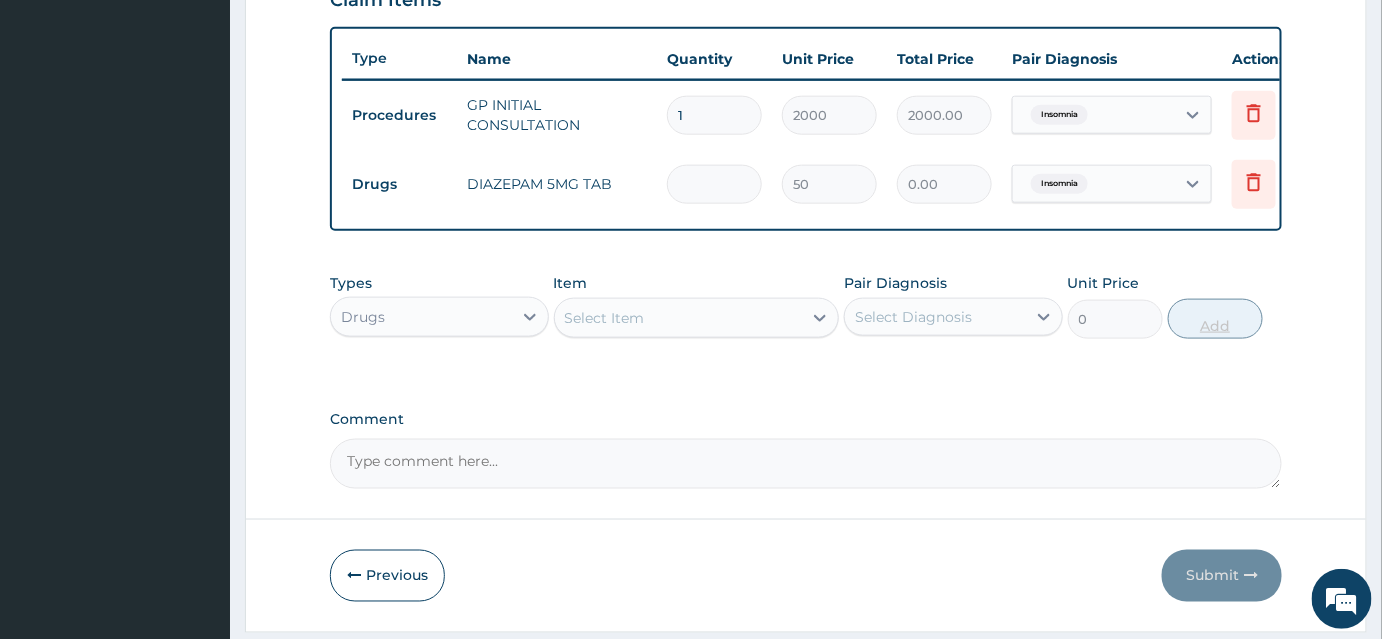 type on "5" 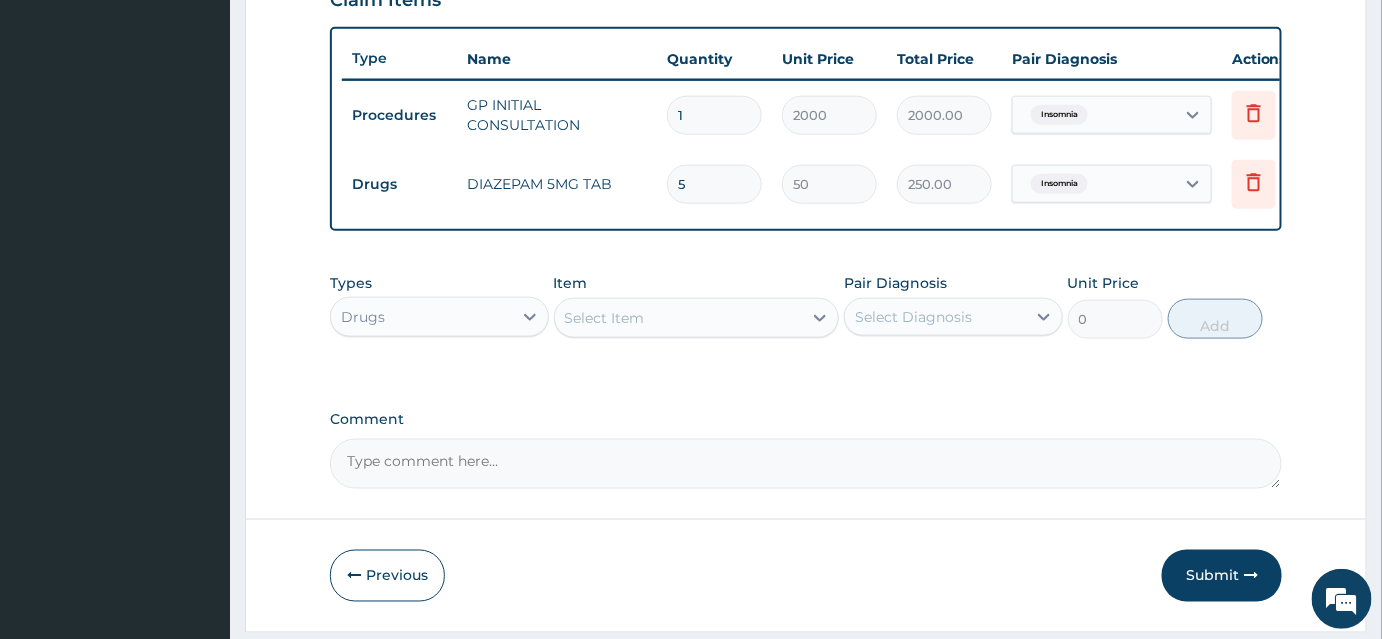 type on "5" 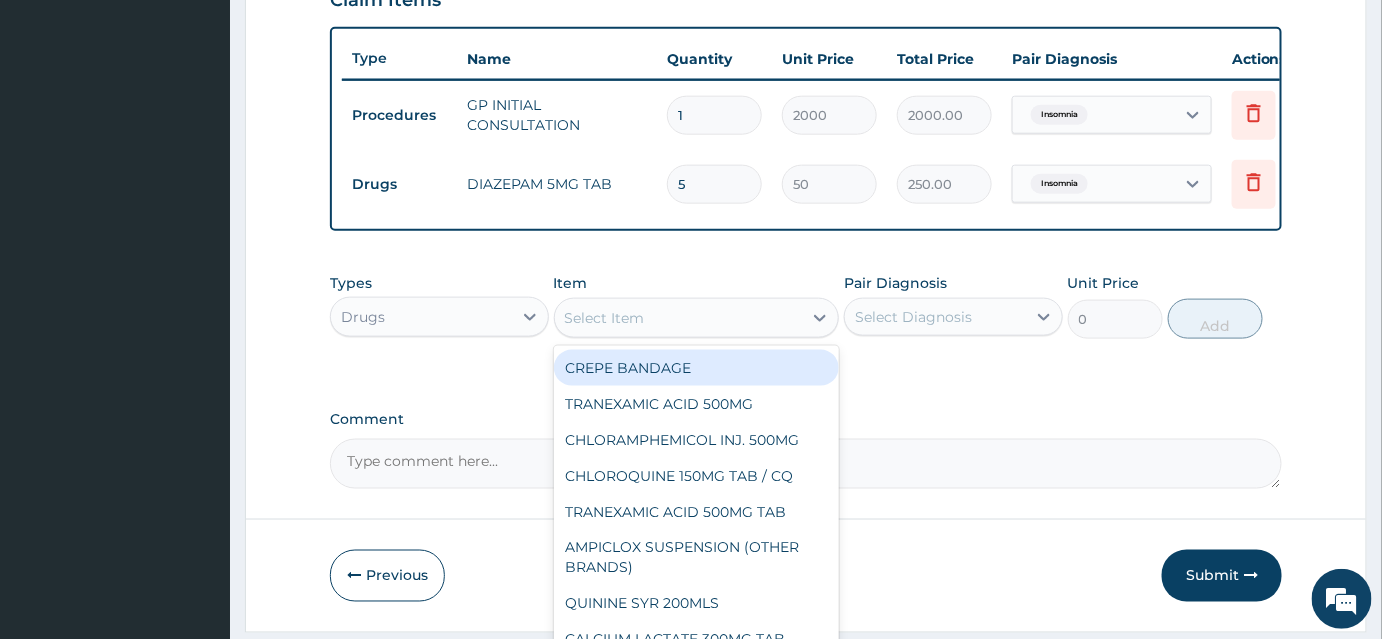 click on "Select Item" at bounding box center [605, 318] 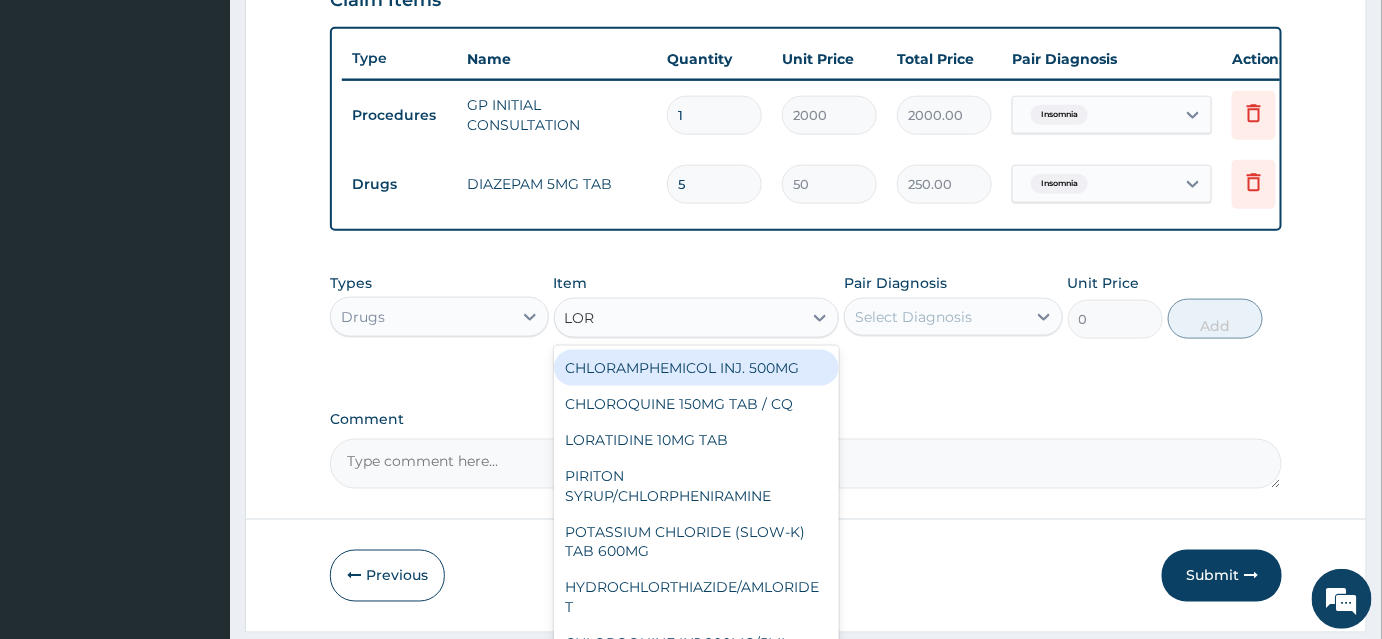 type on "LORA" 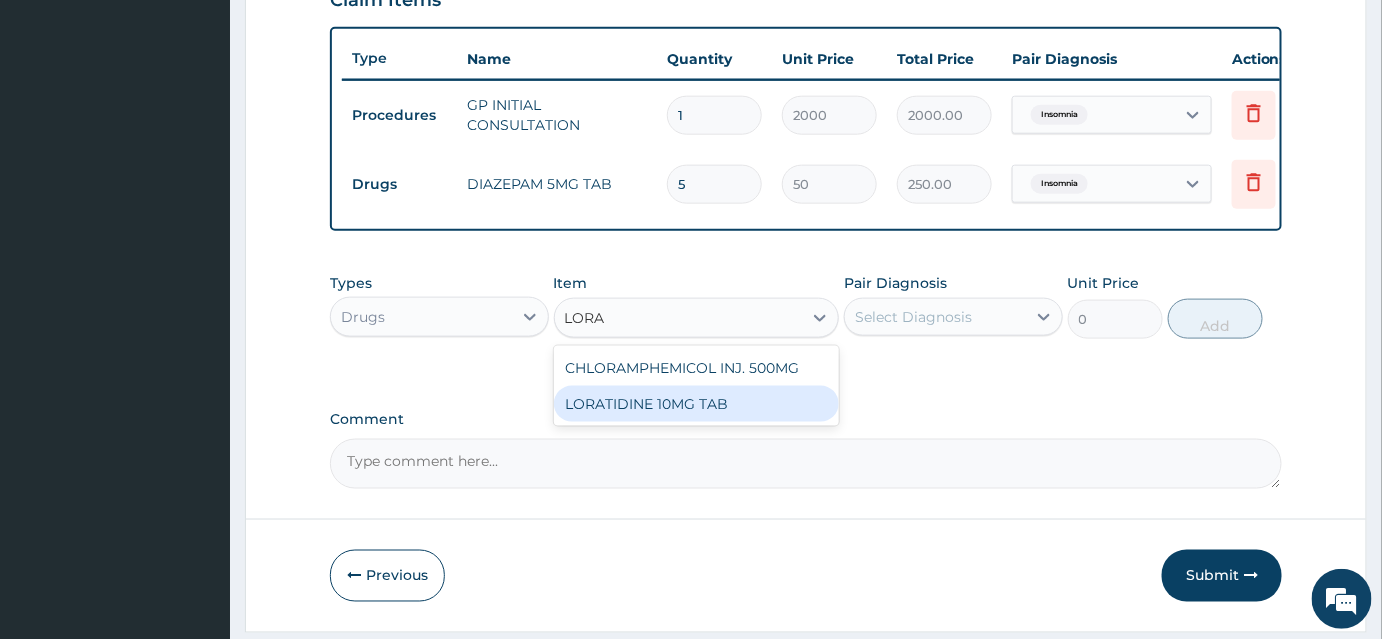 click on "LORATIDINE 10MG TAB" at bounding box center (697, 404) 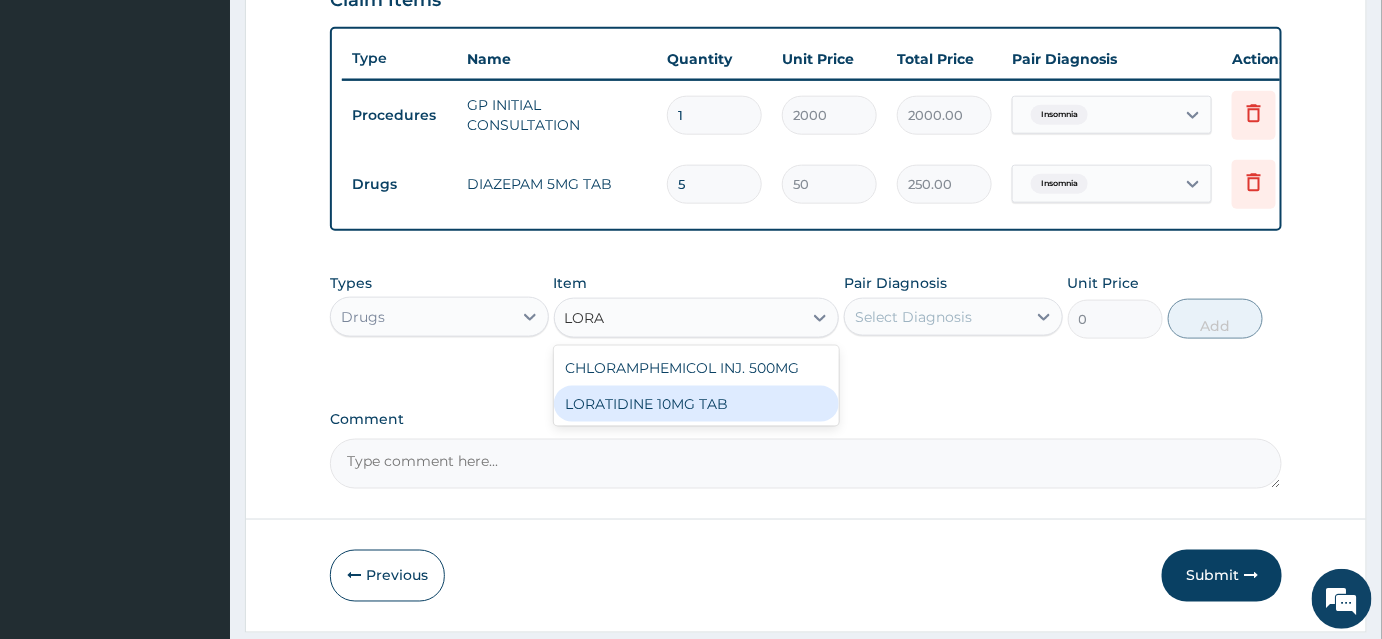 type 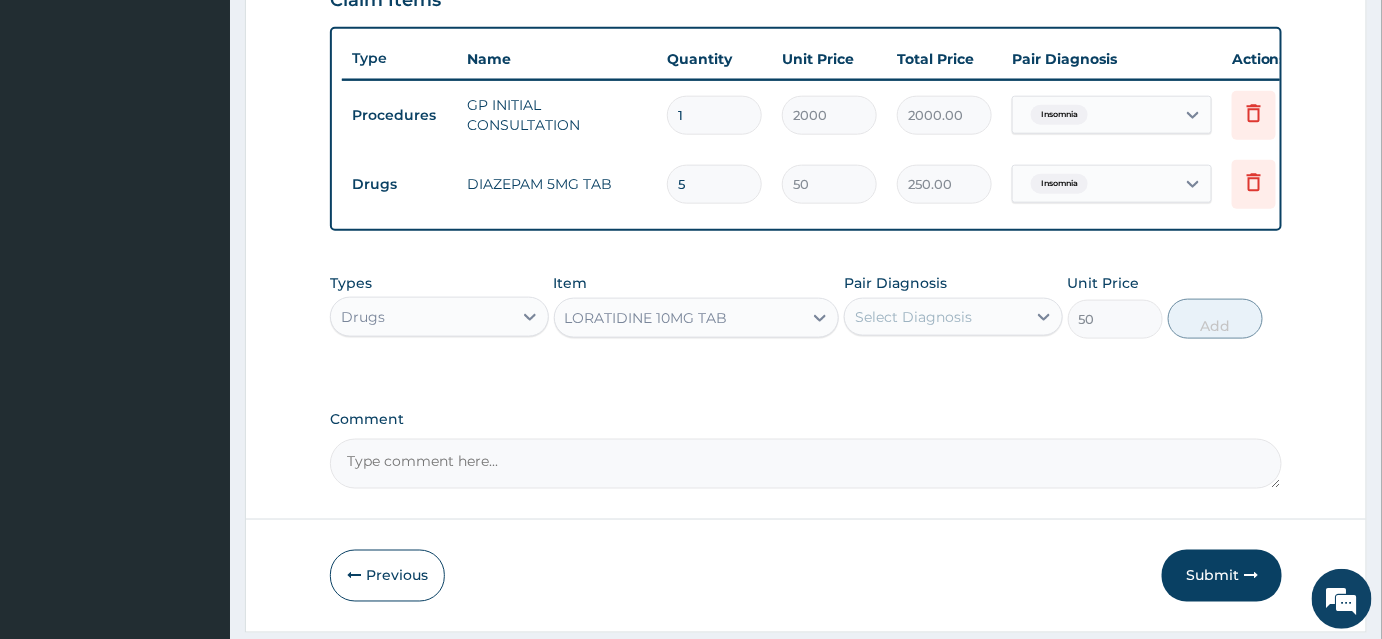click on "Select Diagnosis" at bounding box center (935, 317) 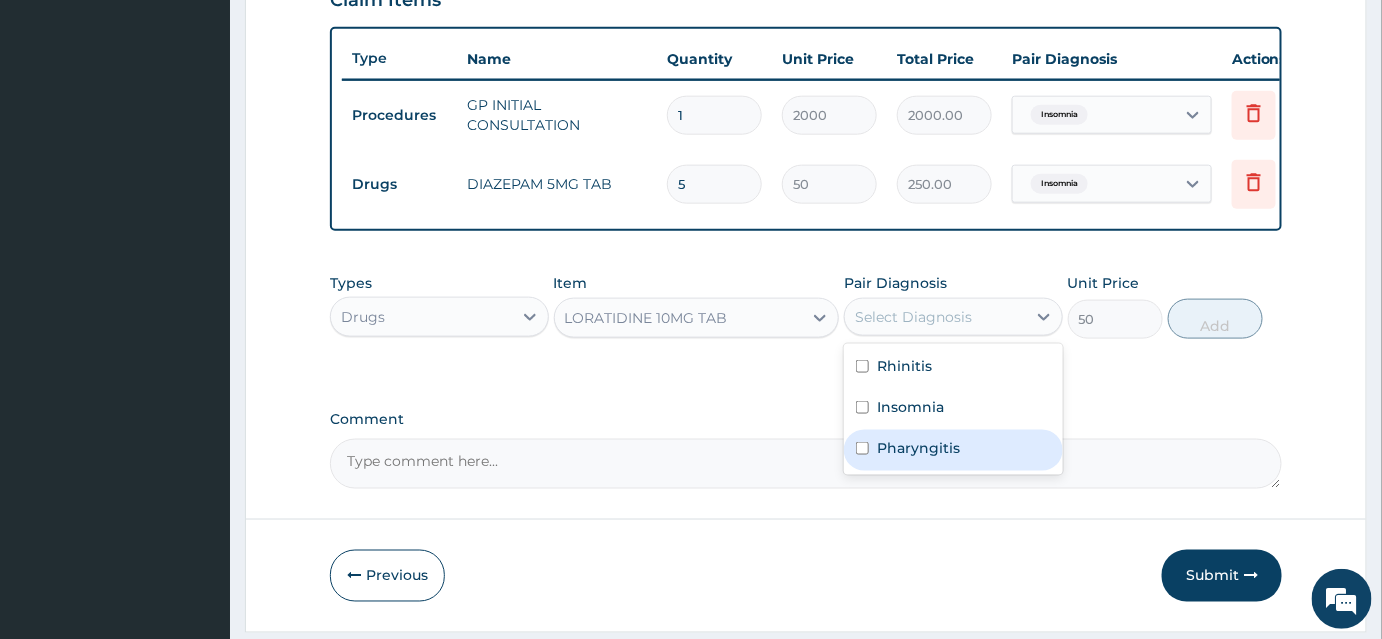 click on "Pharyngitis" at bounding box center (918, 448) 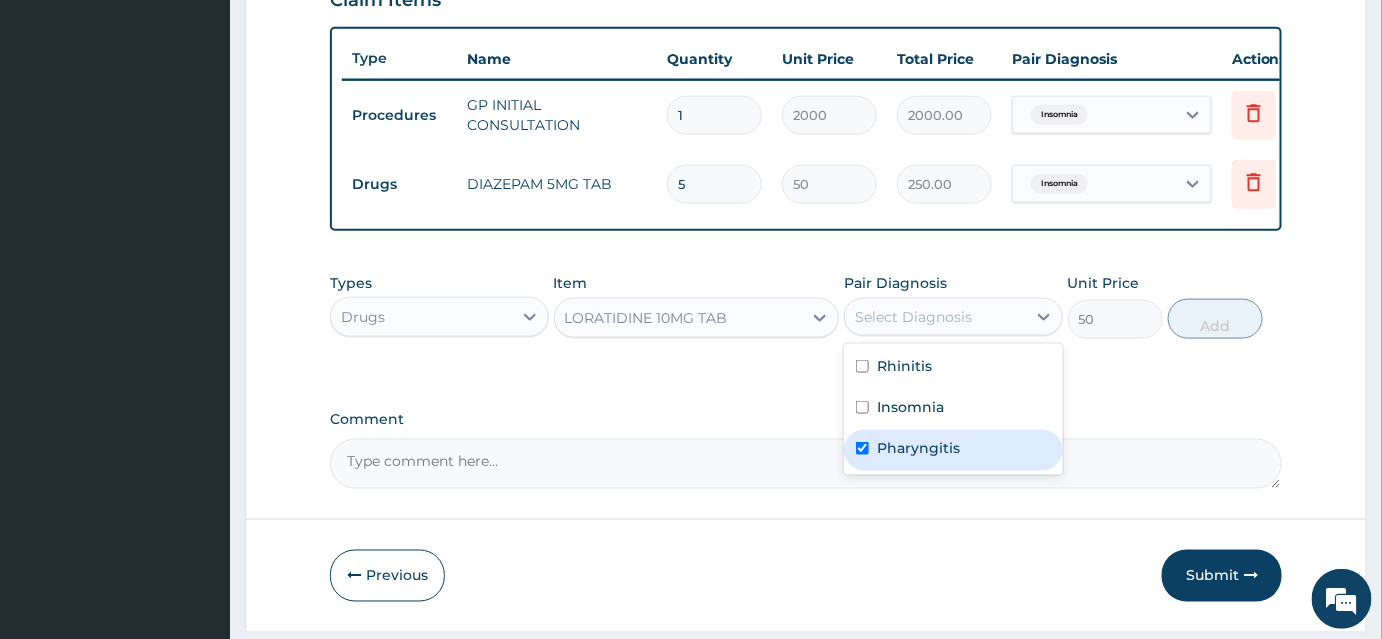 checkbox on "true" 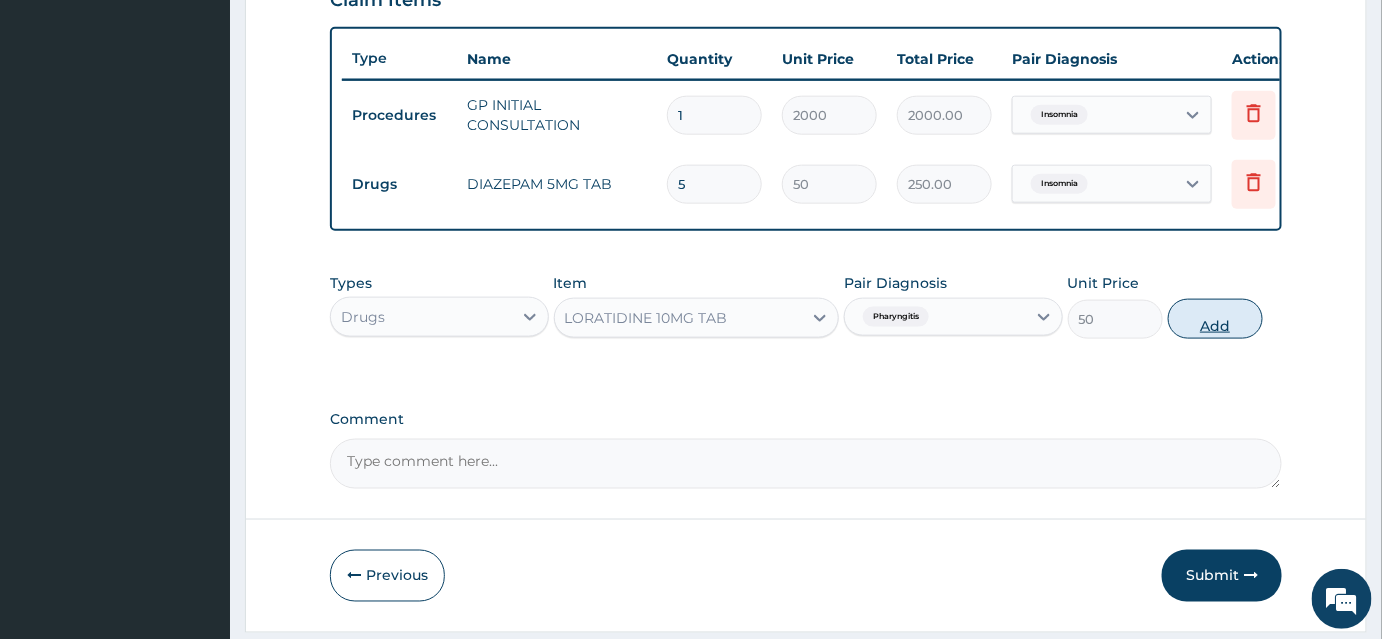 click on "Add" at bounding box center (1215, 319) 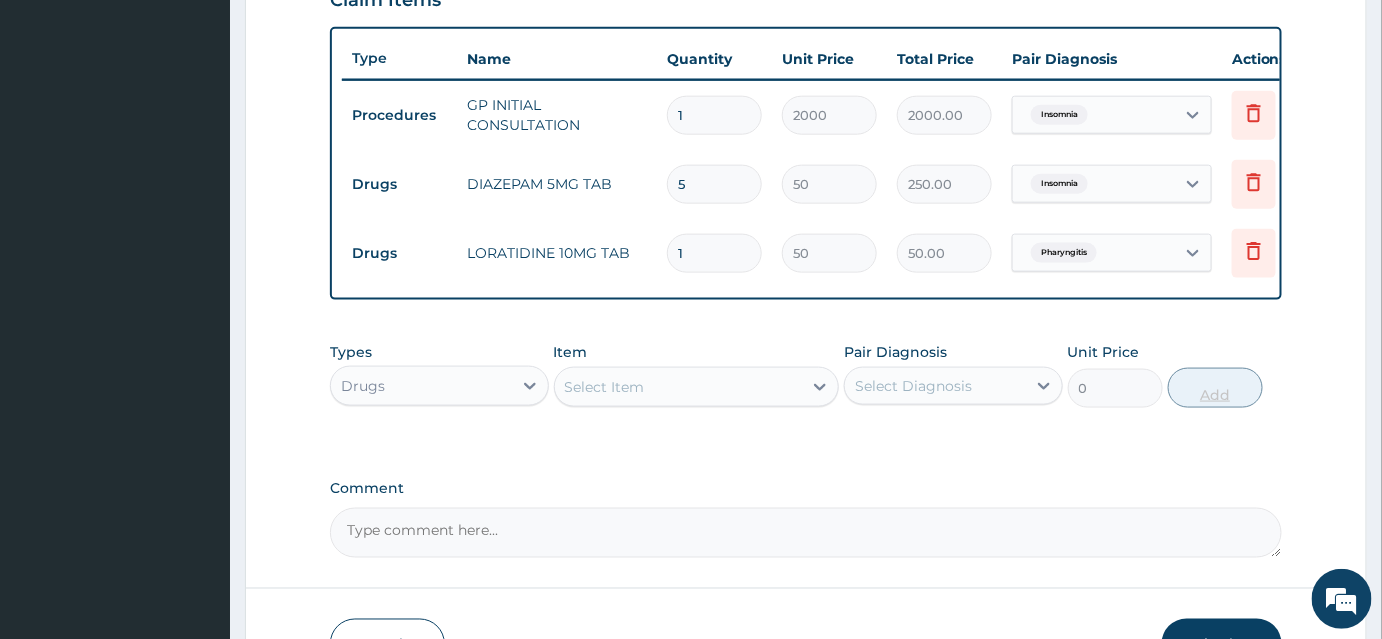 type 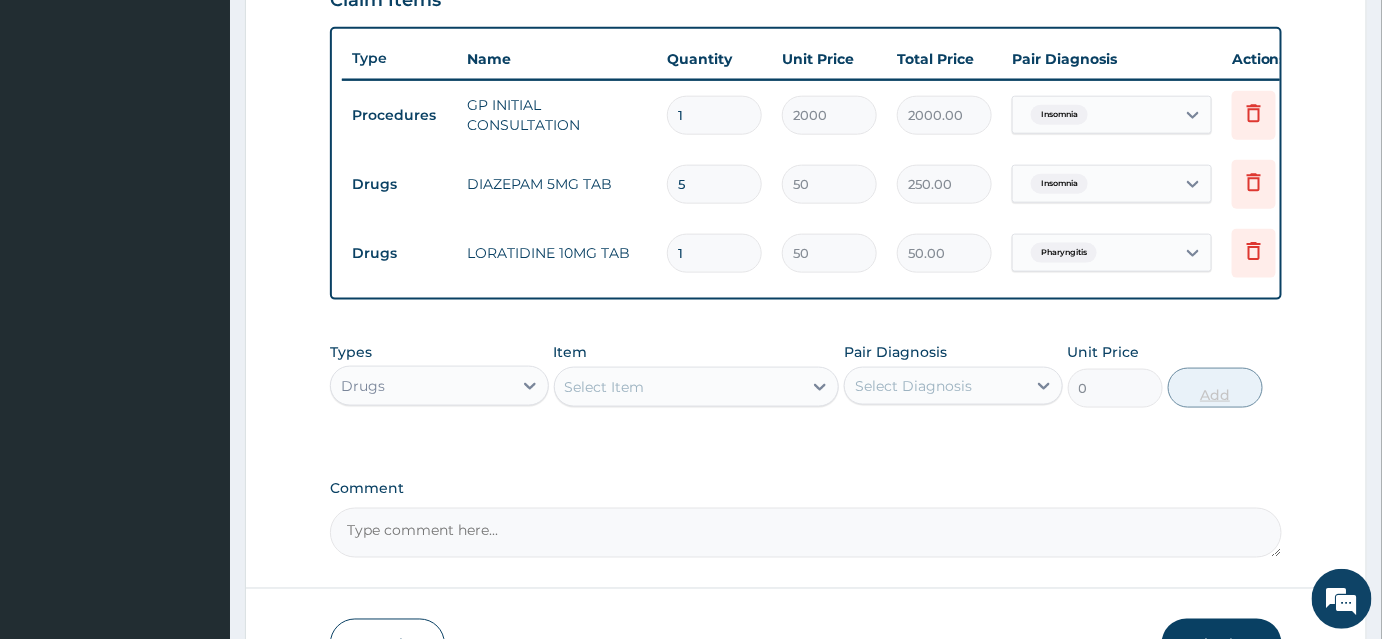 type on "0.00" 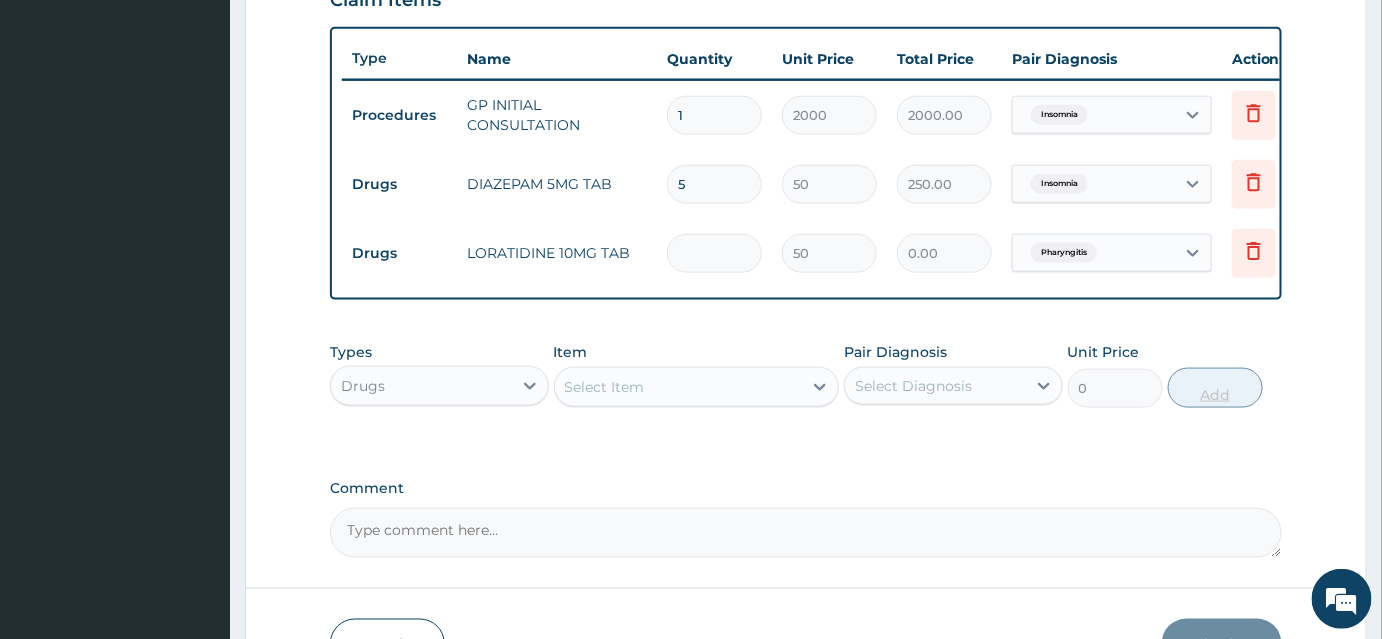 type on "5" 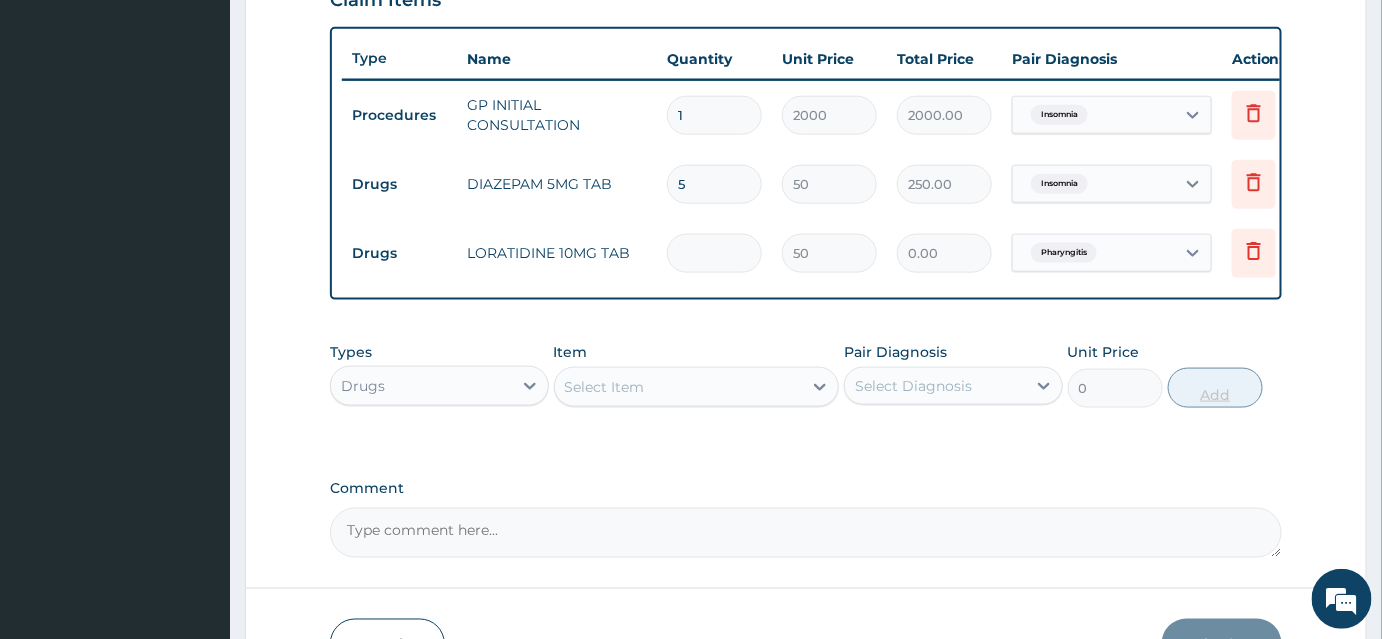 type on "250.00" 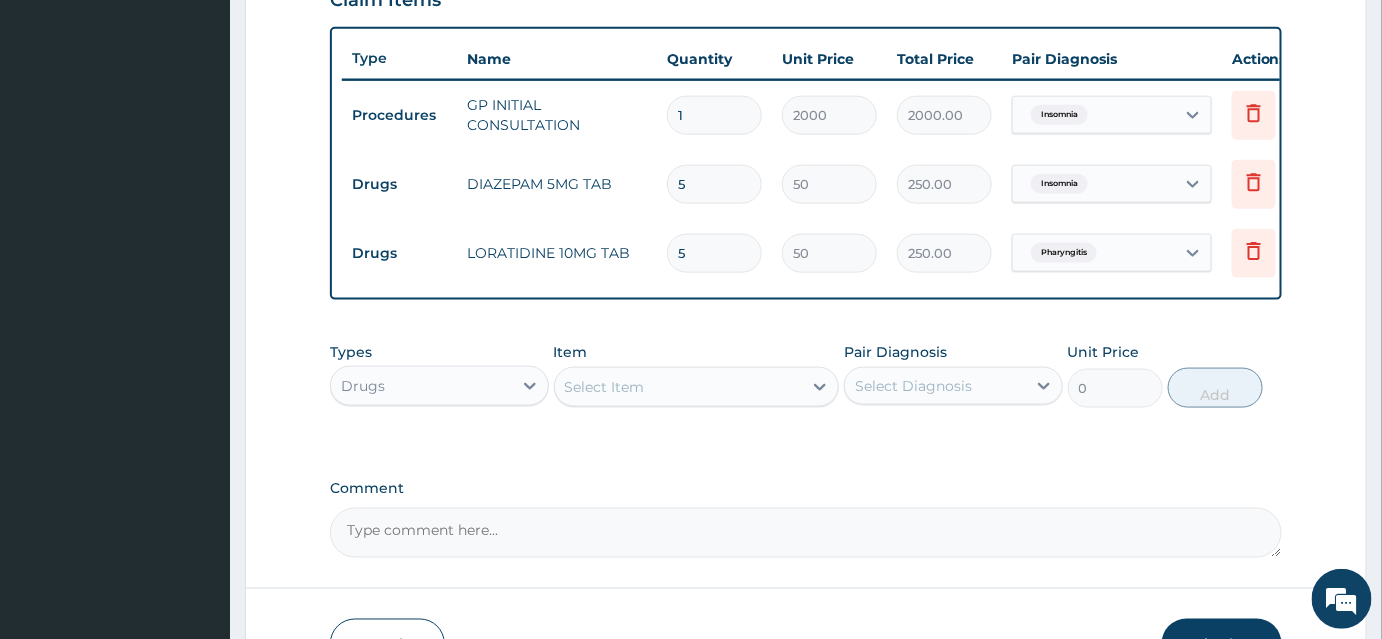 scroll, scrollTop: 808, scrollLeft: 0, axis: vertical 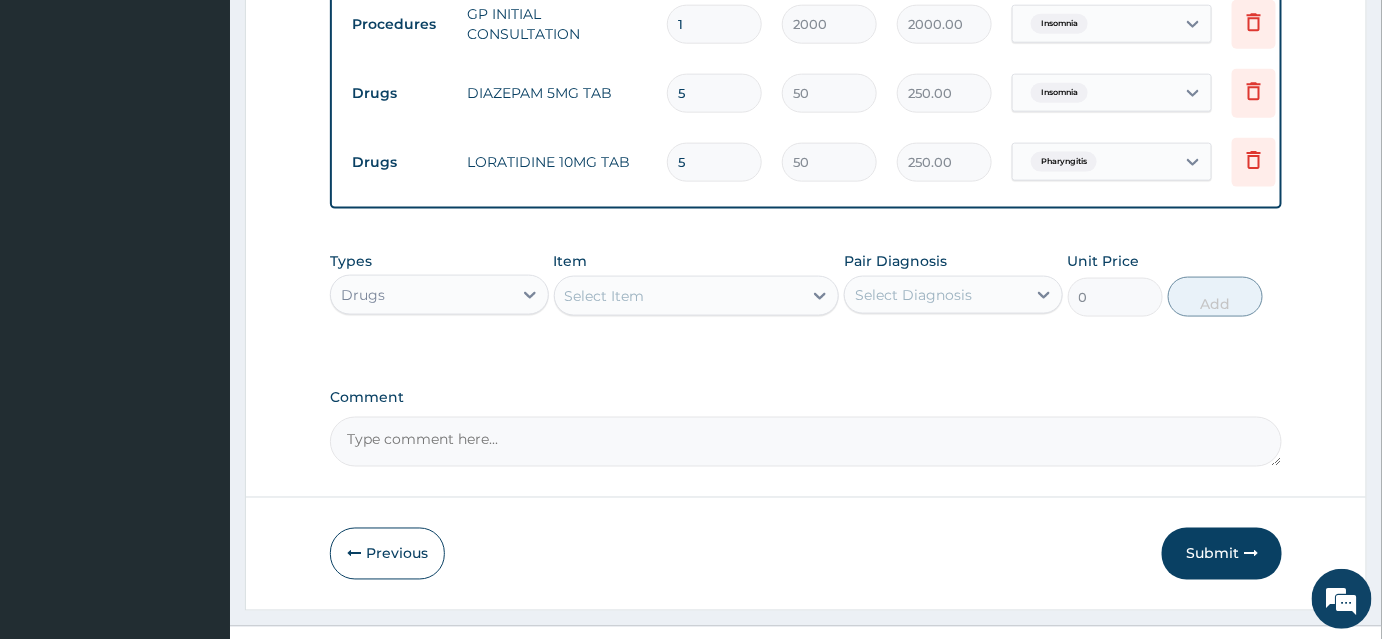 type on "5" 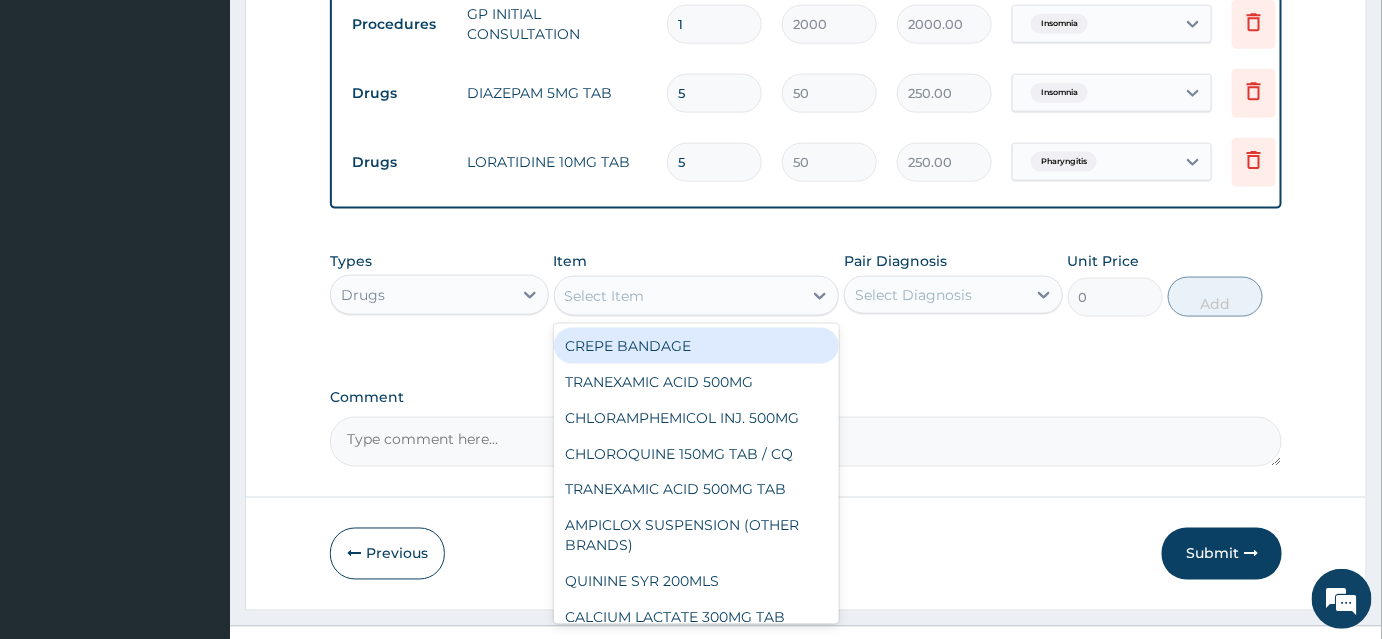 click on "Select Item" at bounding box center [679, 296] 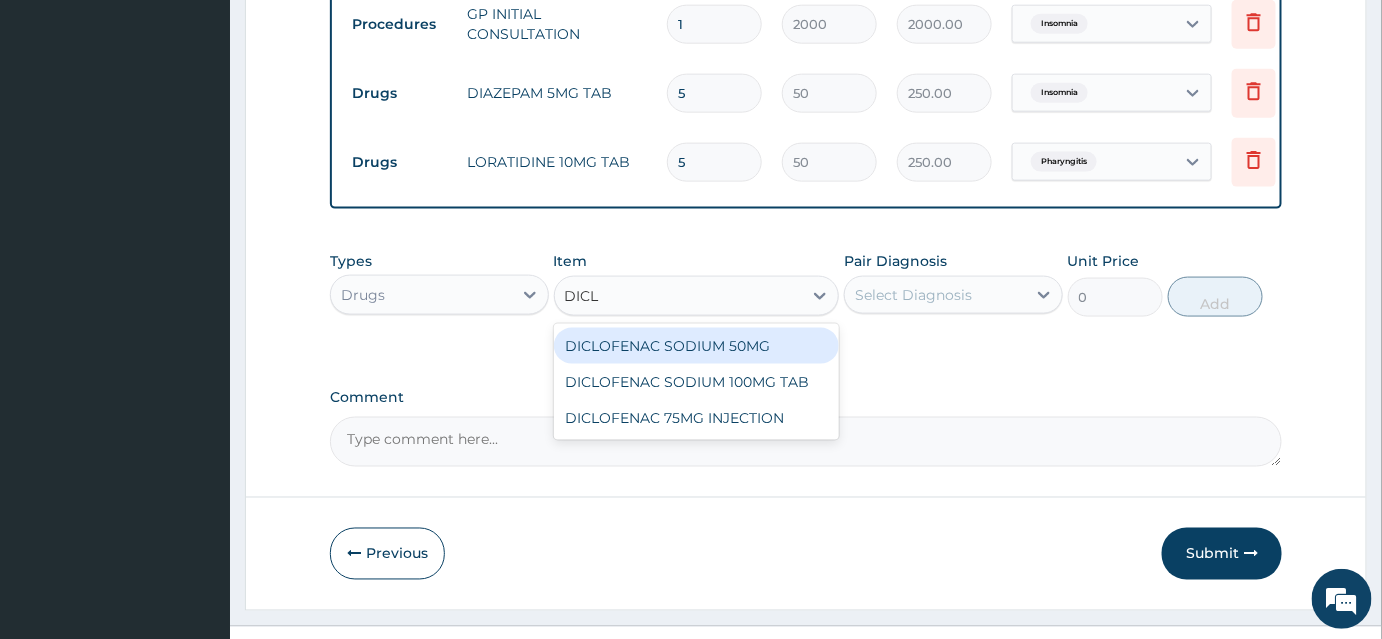 type on "DICLO" 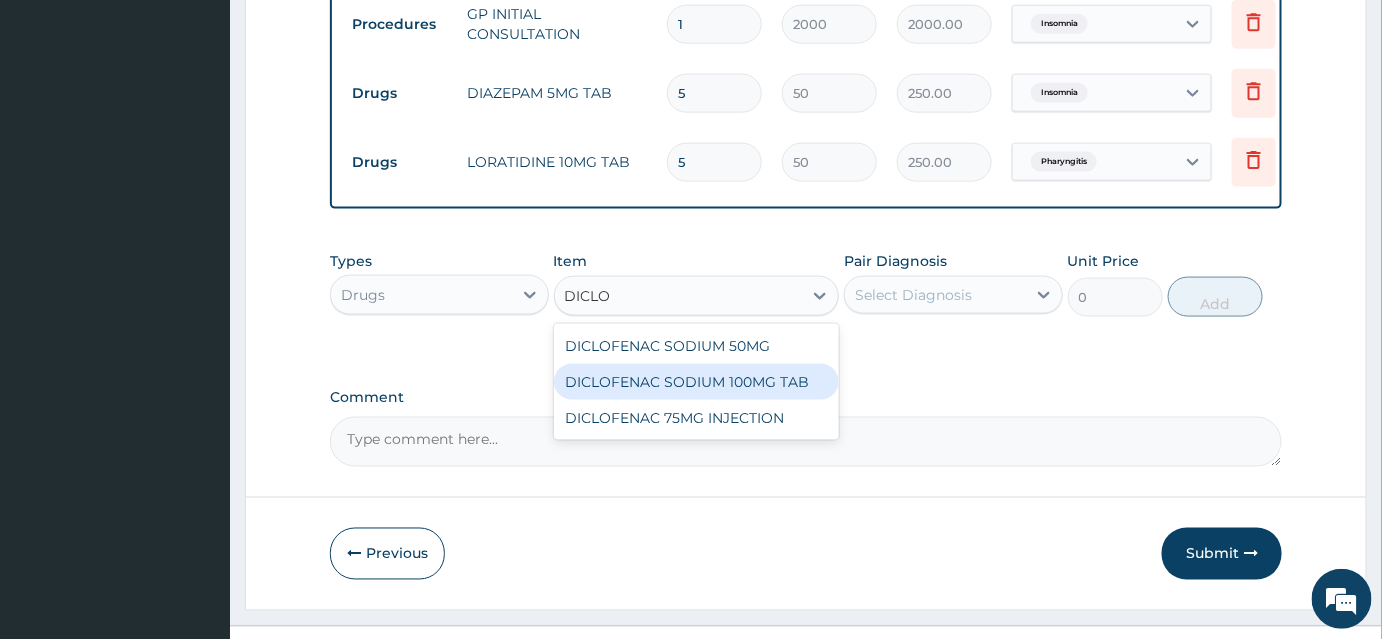 click on "DICLOFENAC SODIUM 100MG TAB" at bounding box center [697, 382] 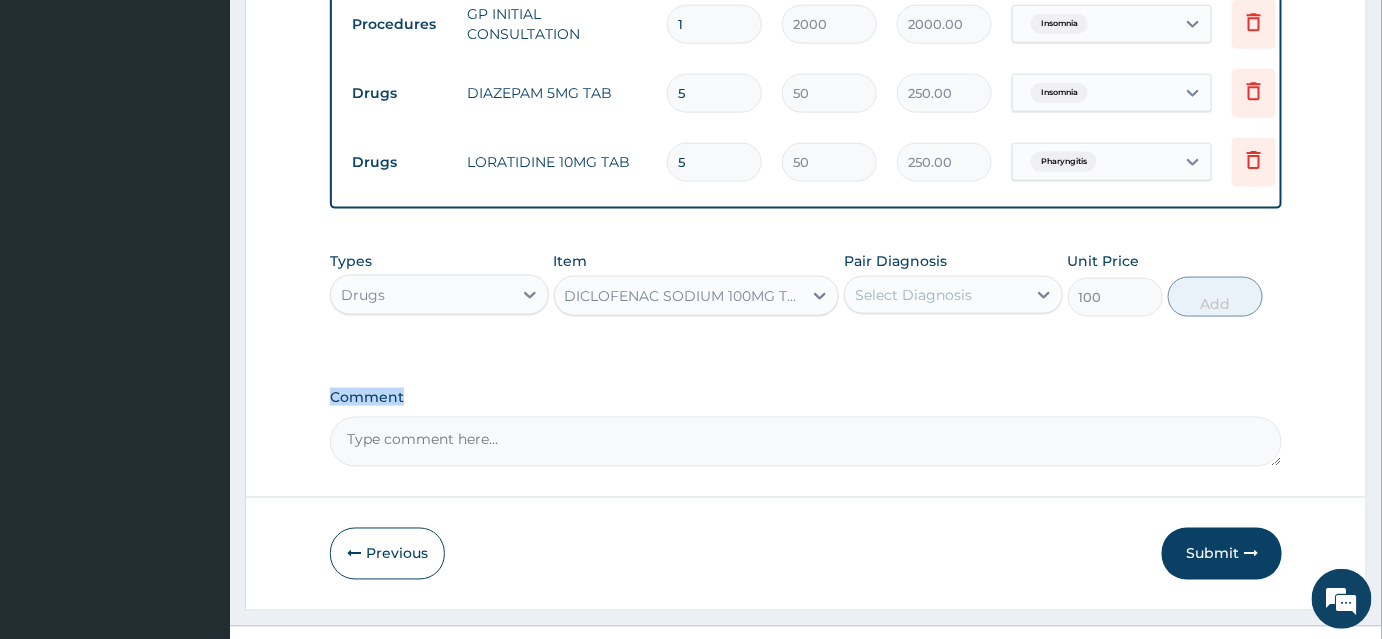 click on "PA Code / Prescription Code Enter Code(Secondary Care Only) Encounter Date 05-08-2025 Important Notice Please enter PA codes before entering items that are not attached to a PA code   All diagnoses entered must be linked to a claim item. Diagnosis & Claim Items that are visible but inactive cannot be edited because they were imported from an already approved PA code. Diagnosis Rhinitis Confirmed Insomnia Confirmed Pharyngitis Confirmed NB: All diagnosis must be linked to a claim item Claim Items Type Name Quantity Unit Price Total Price Pair Diagnosis Actions Procedures GP INITIAL CONSULTATION 1 2000 2000.00 Insomnia Delete Drugs DIAZEPAM 5MG TAB 5 50 250.00 Insomnia Delete Drugs LORATIDINE 10MG TAB 5 50 250.00 Pharyngitis Delete Types Drugs Item DICLOFENAC SODIUM 100MG TAB Pair Diagnosis Select Diagnosis Unit Price 100 Add Comment" at bounding box center [806, -75] 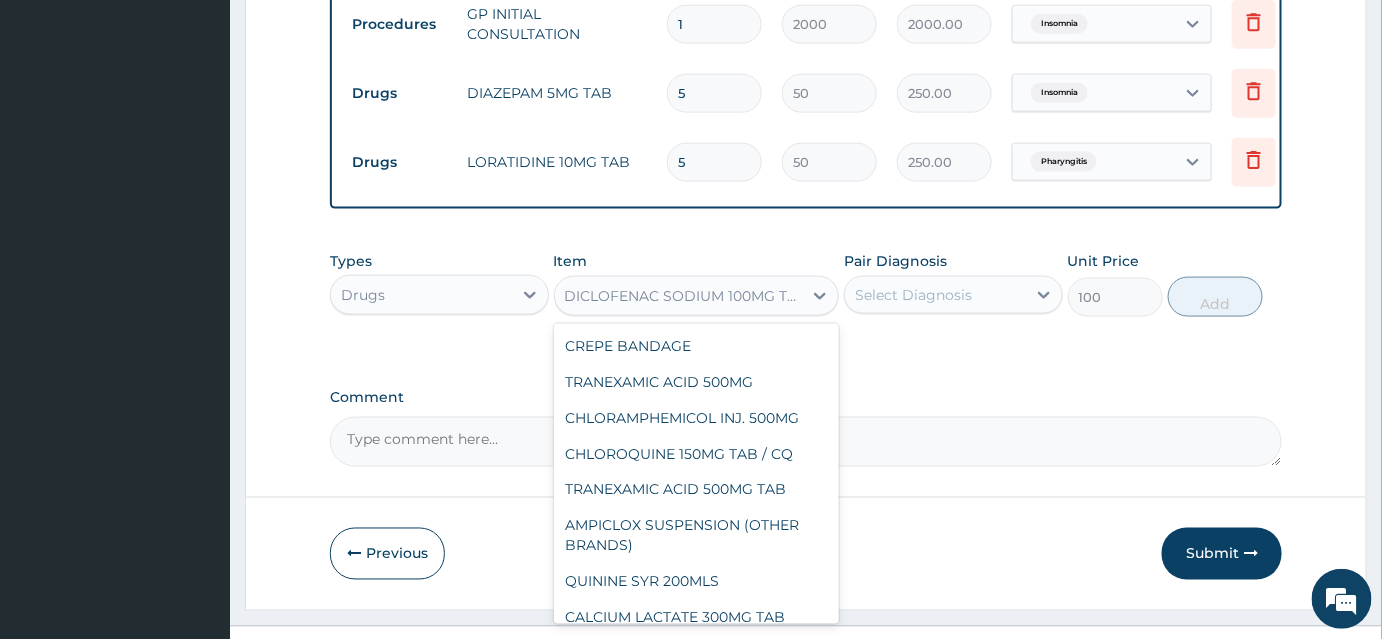 click on "DICLOFENAC SODIUM 100MG TAB" at bounding box center (679, 296) 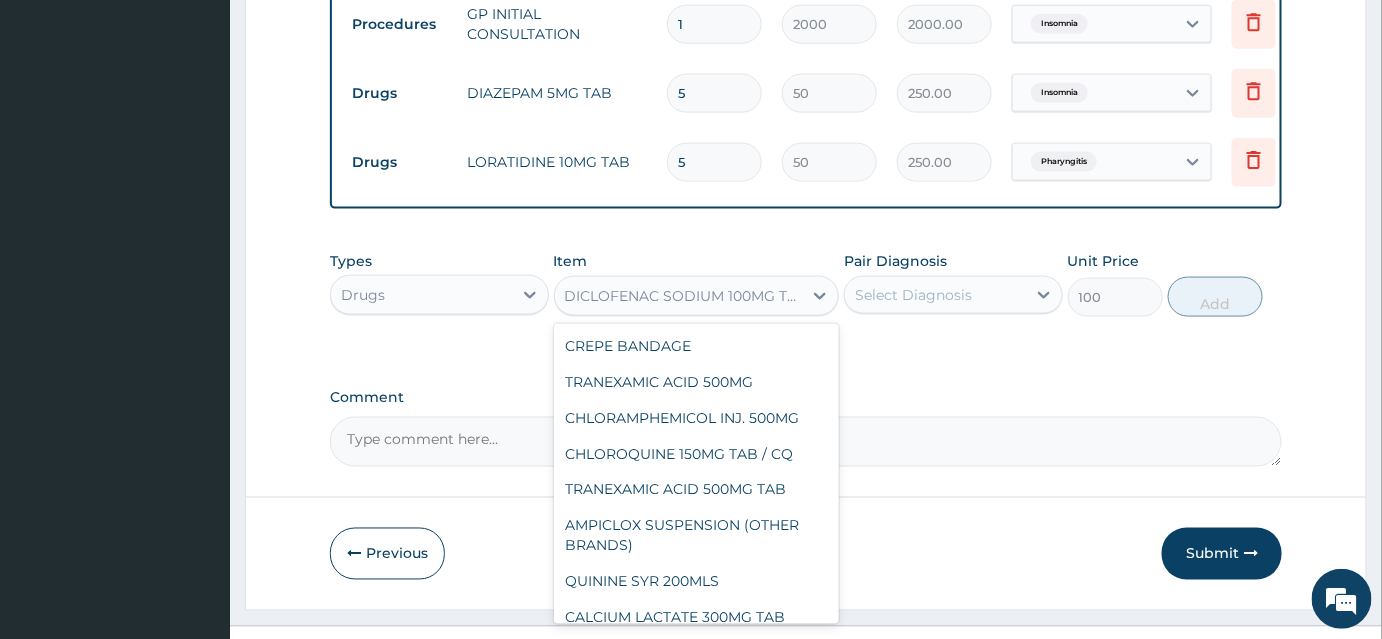 click on "DICLOFENAC SODIUM 100MG TAB" at bounding box center [685, 296] 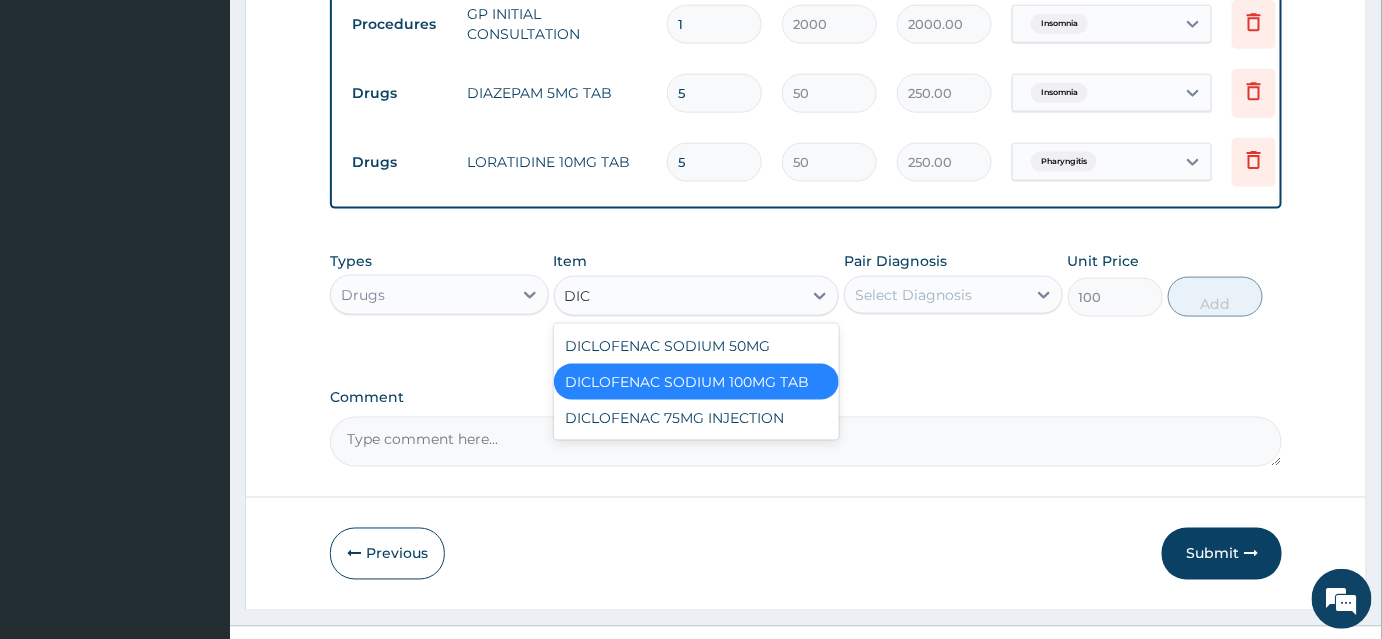 scroll, scrollTop: 0, scrollLeft: 0, axis: both 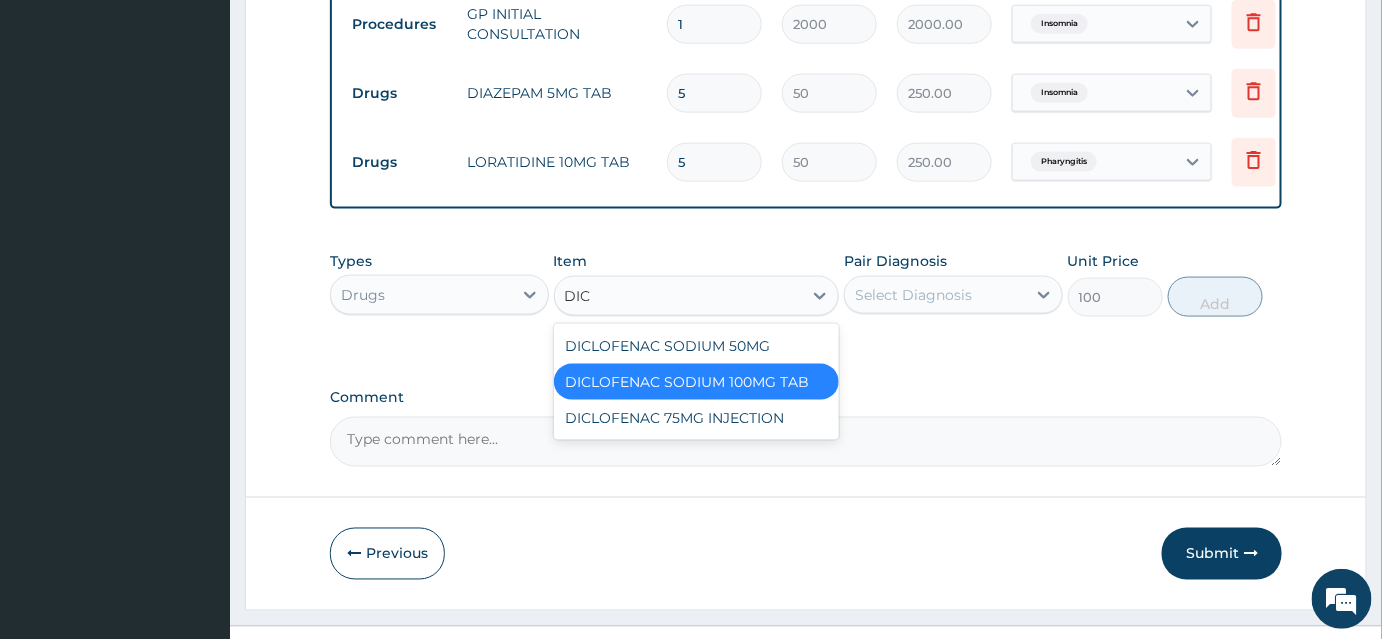 type on "DICL" 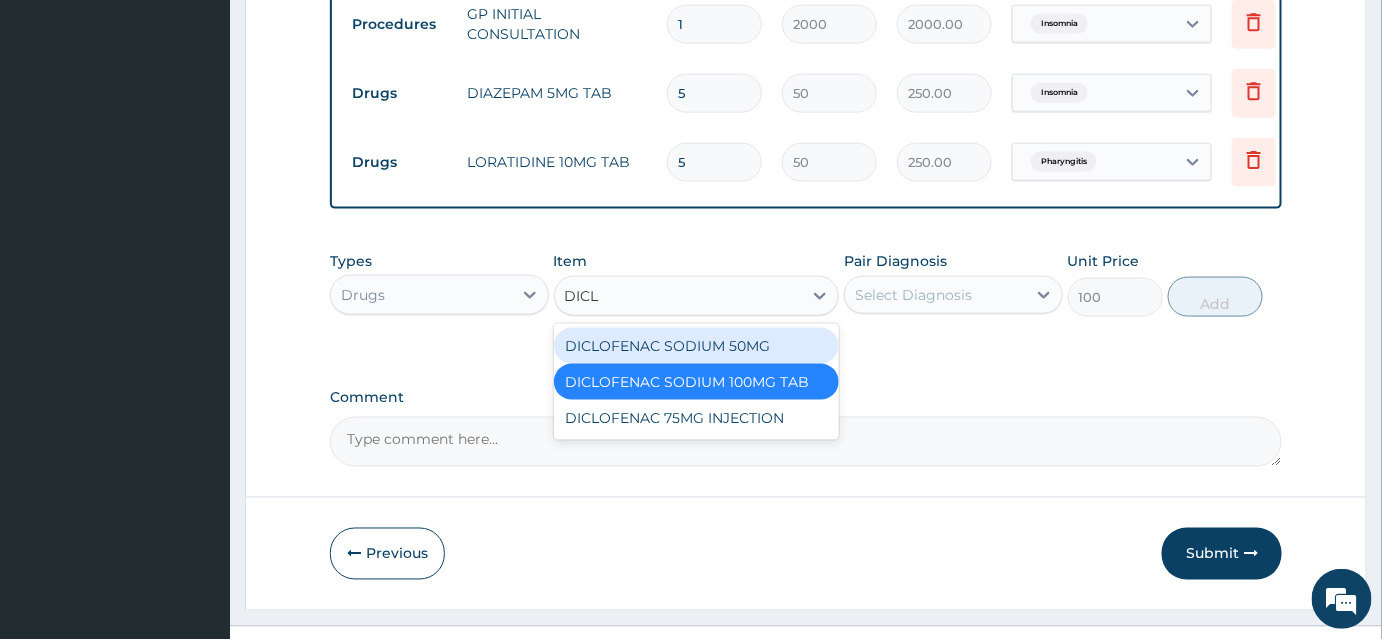 click on "DICLOFENAC SODIUM 50MG" at bounding box center (697, 346) 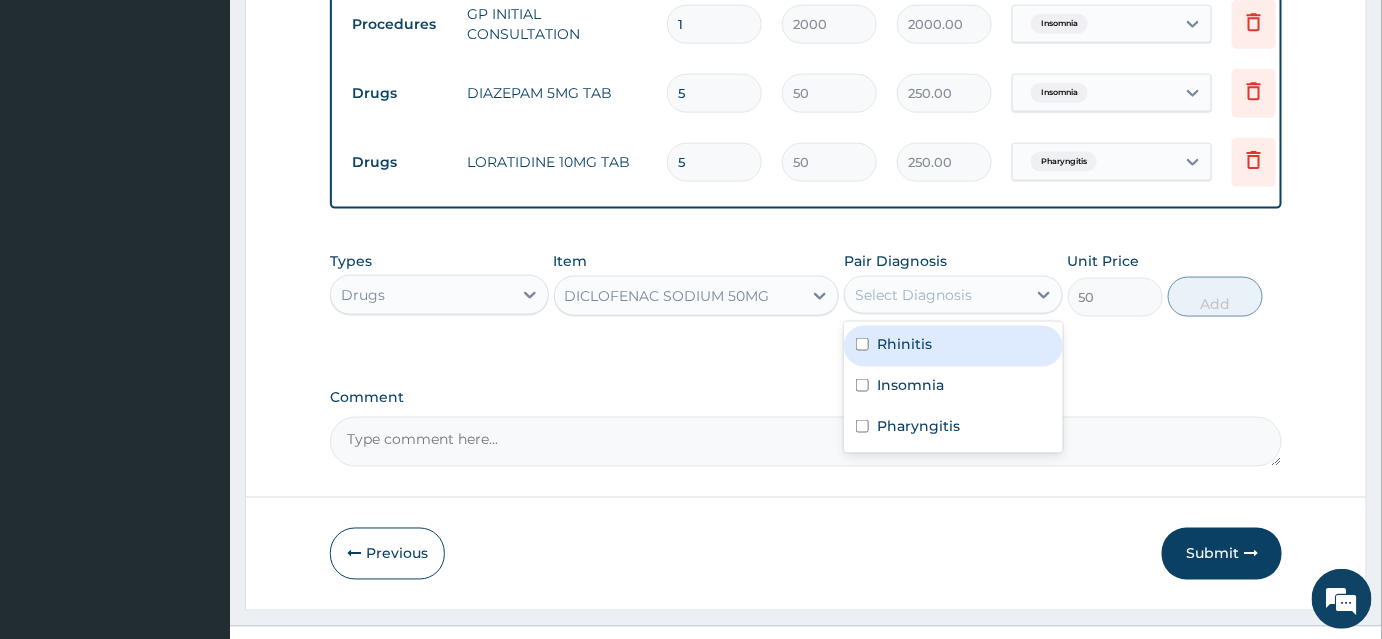 click on "Select Diagnosis" at bounding box center [913, 295] 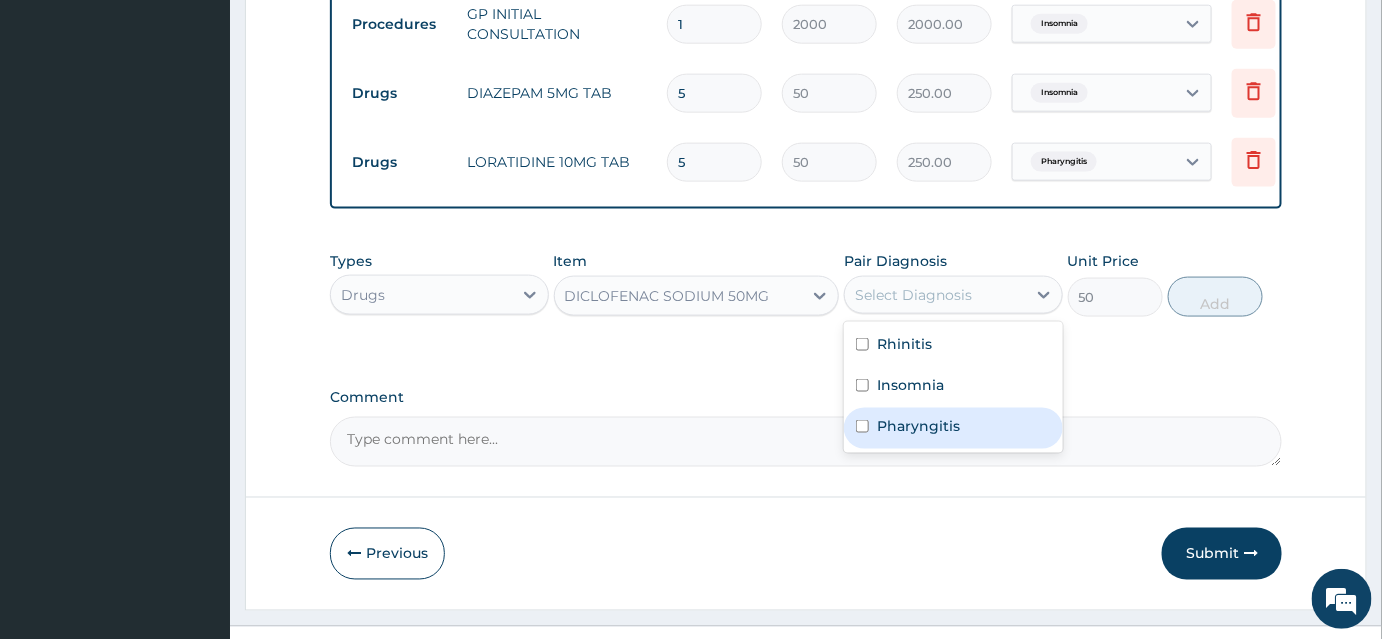click on "Pharyngitis" at bounding box center (918, 426) 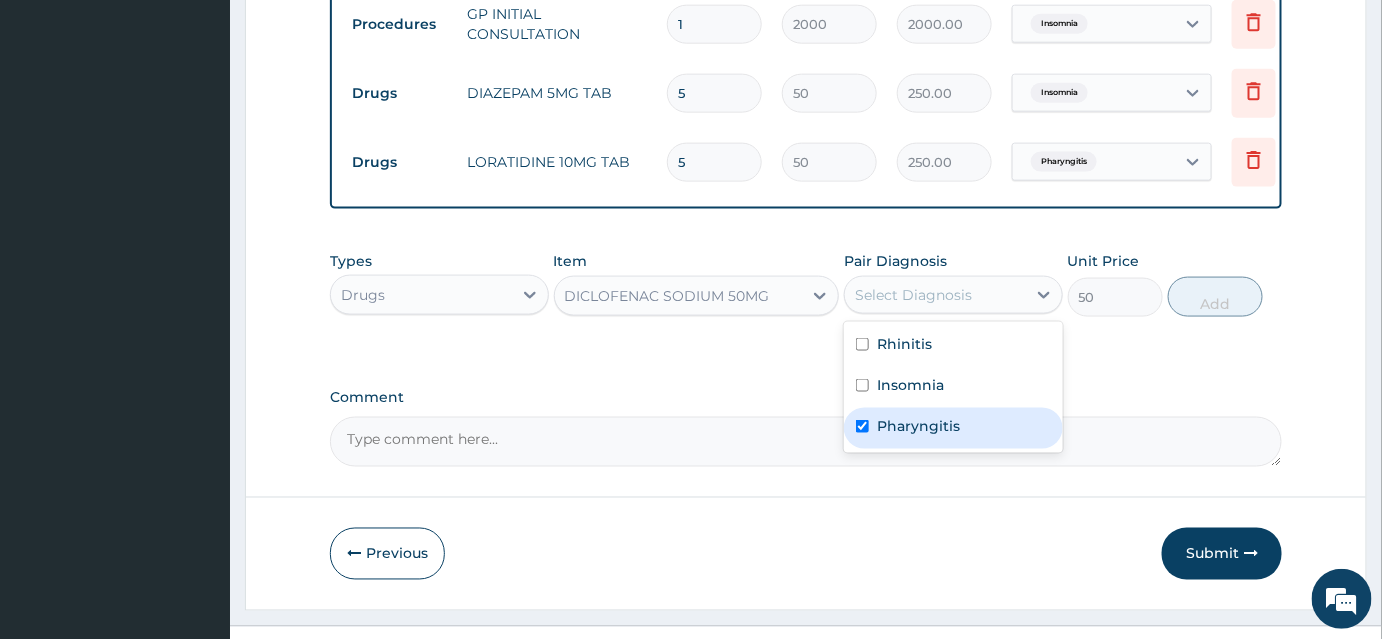 checkbox on "true" 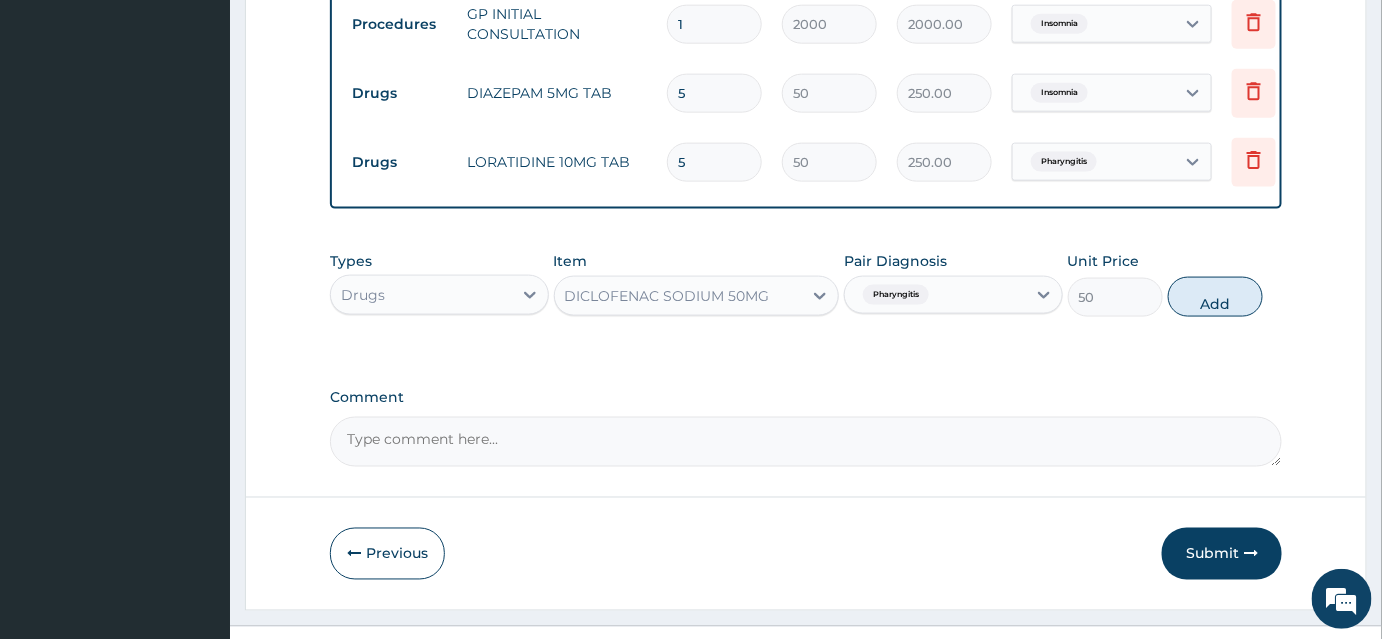 click on "Add" at bounding box center [1215, 297] 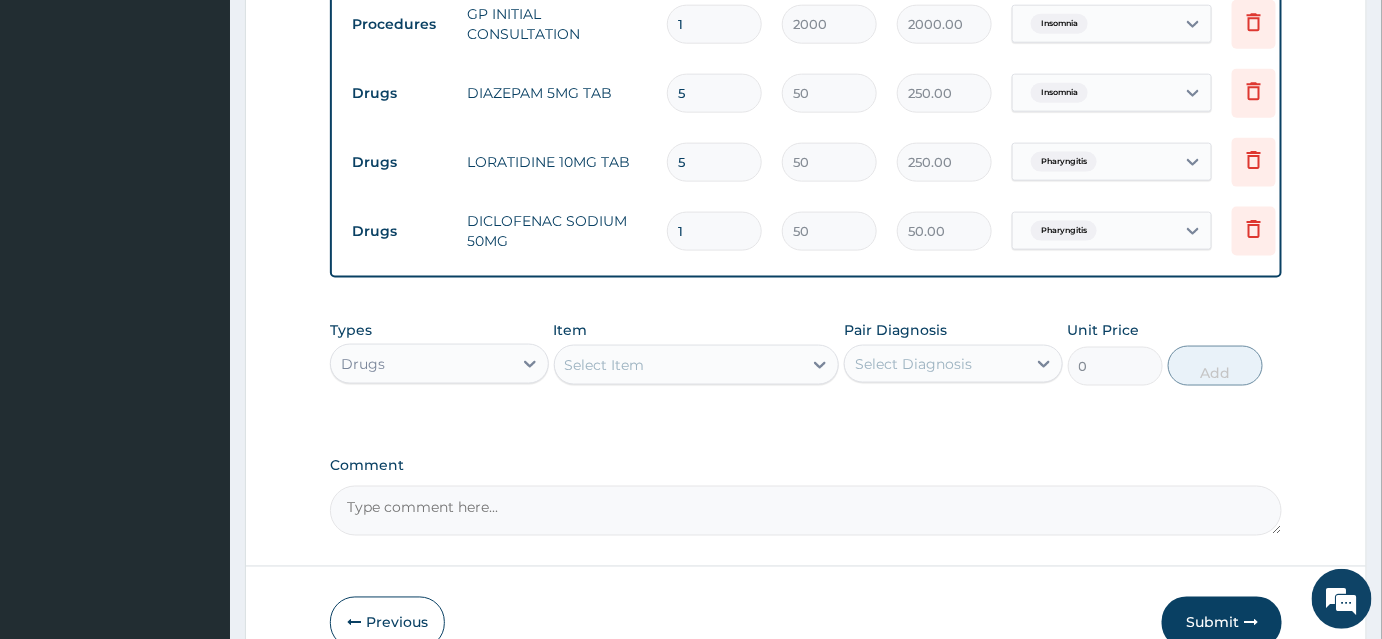 type on "10" 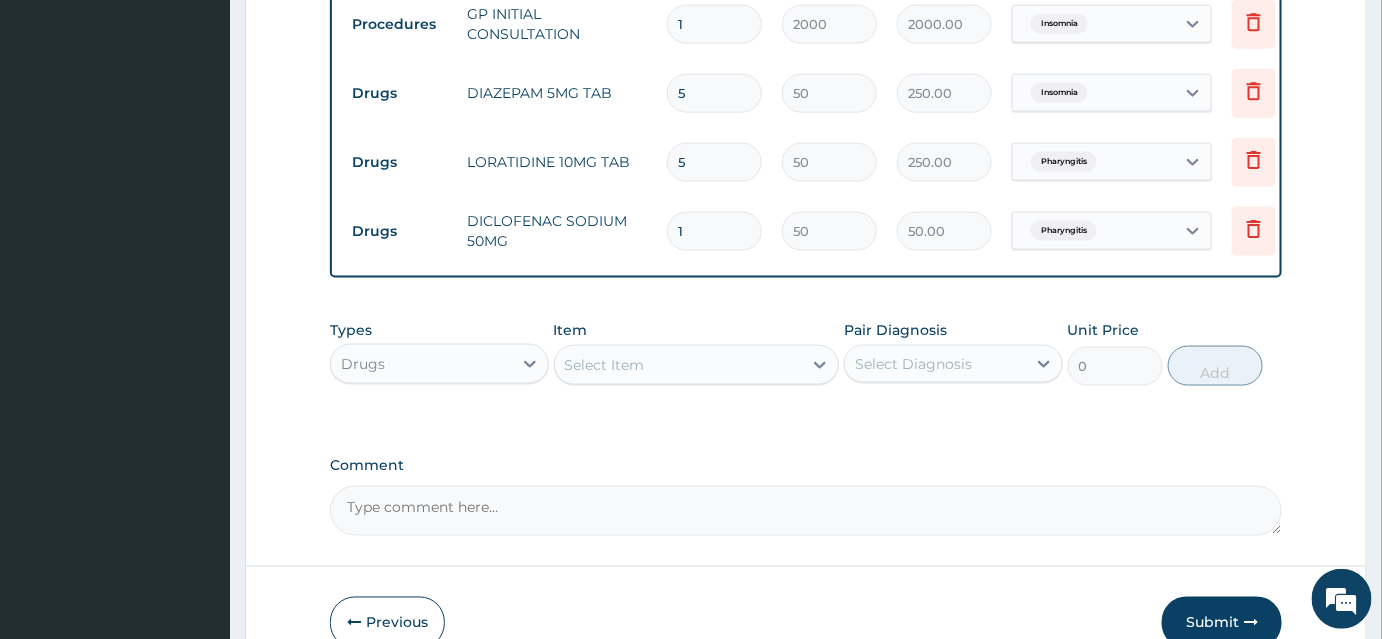 type on "500.00" 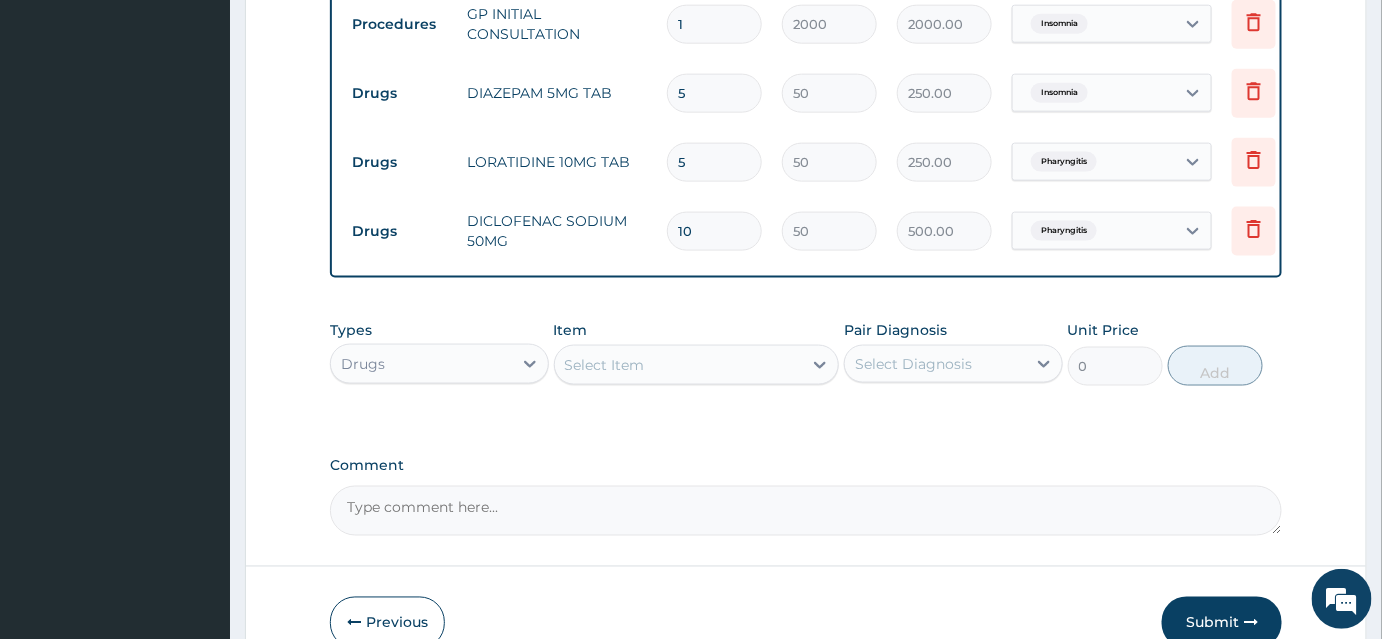 type on "10" 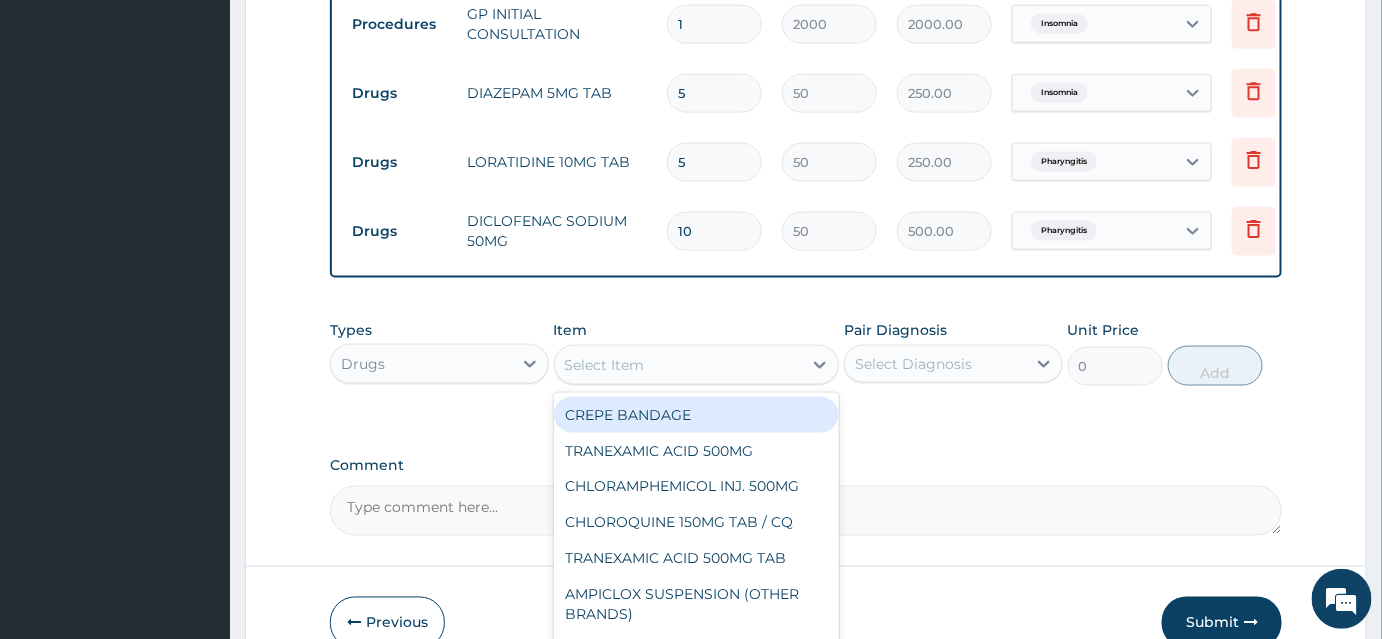 click on "Select Item" at bounding box center (679, 365) 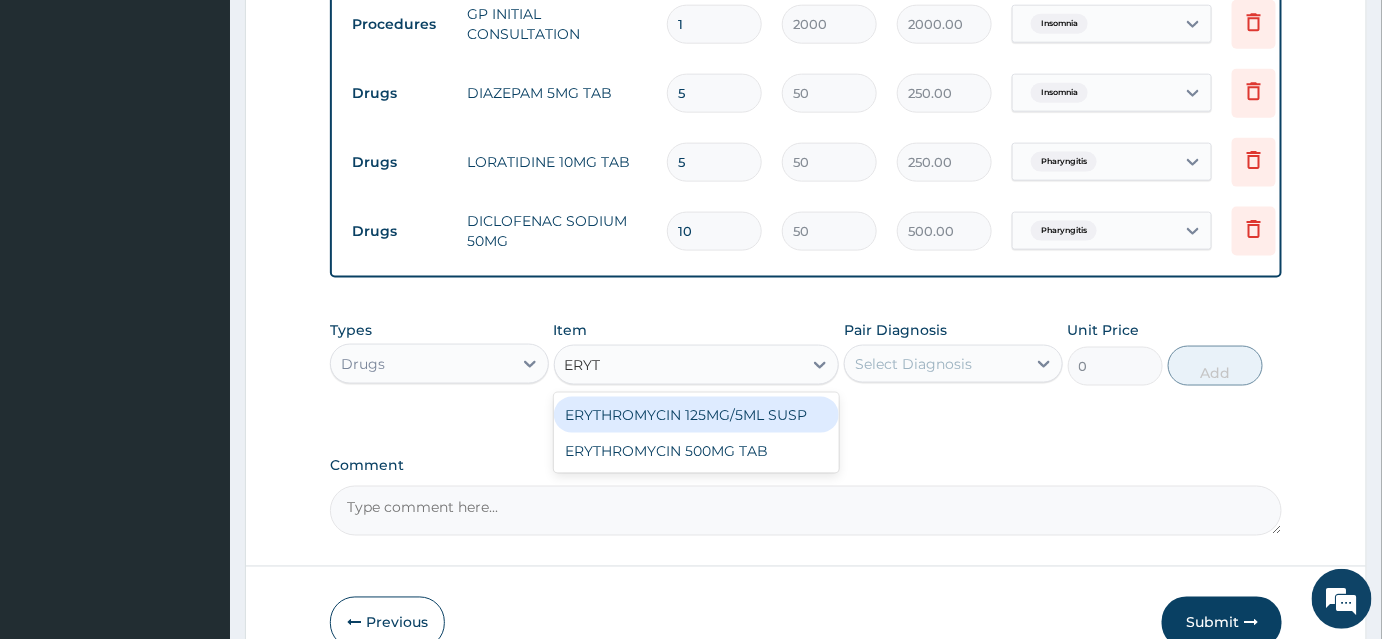 type on "ERYTH" 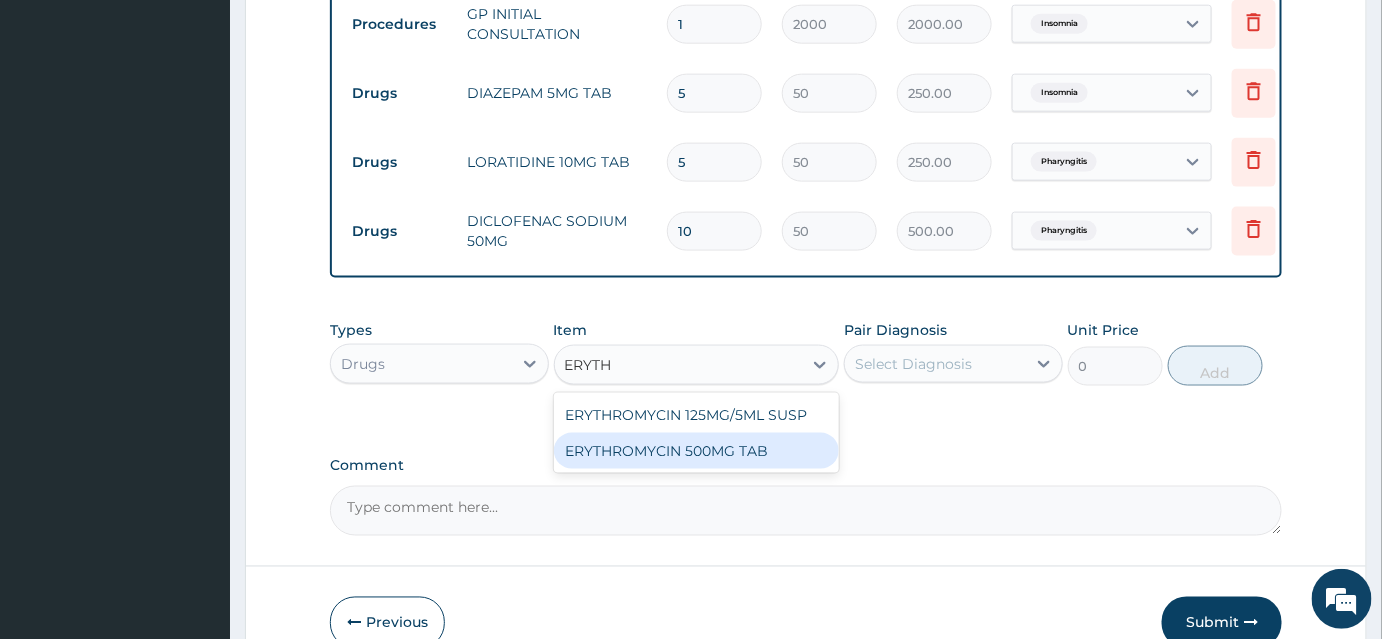 click on "ERYTHROMYCIN 500MG TAB" at bounding box center [697, 451] 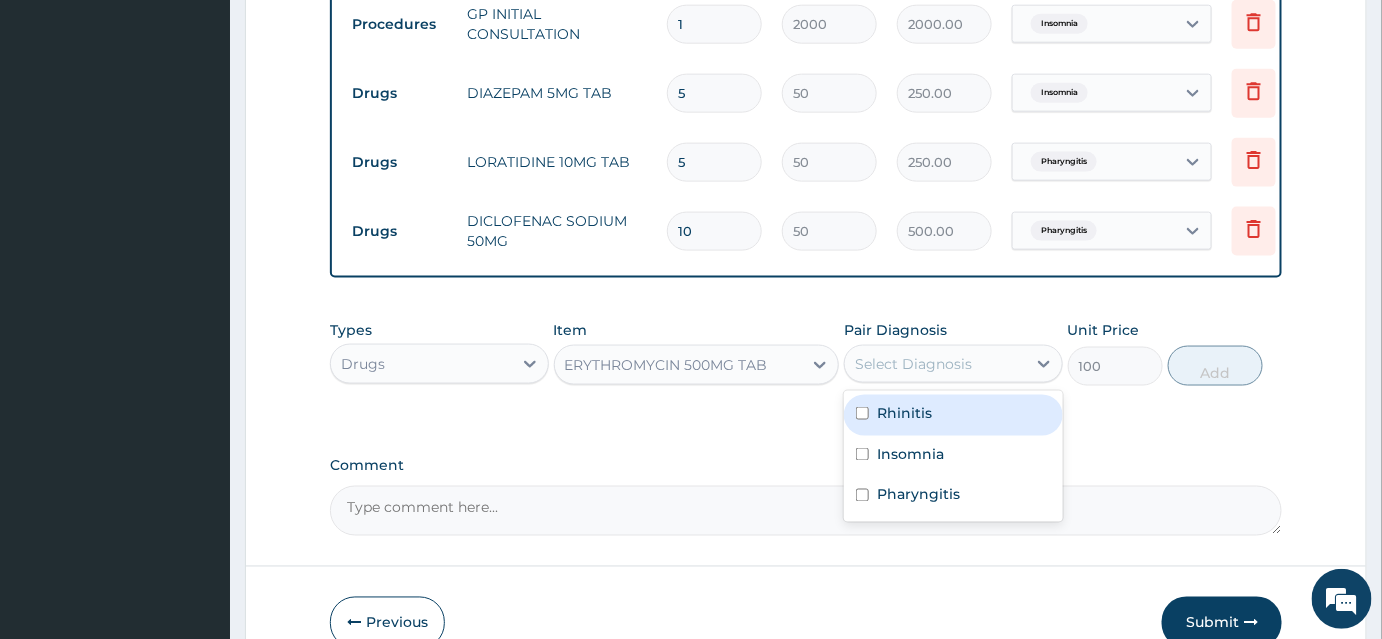 click on "Select Diagnosis" at bounding box center (913, 364) 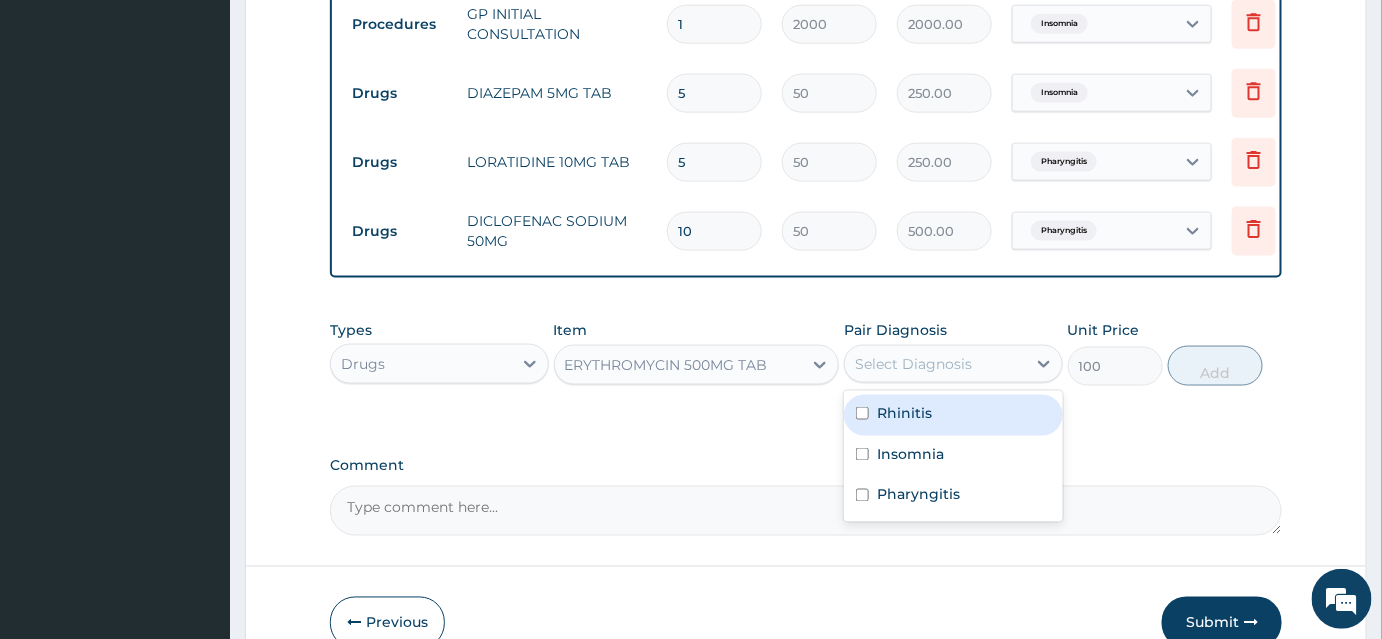 click on "Rhinitis" at bounding box center [953, 415] 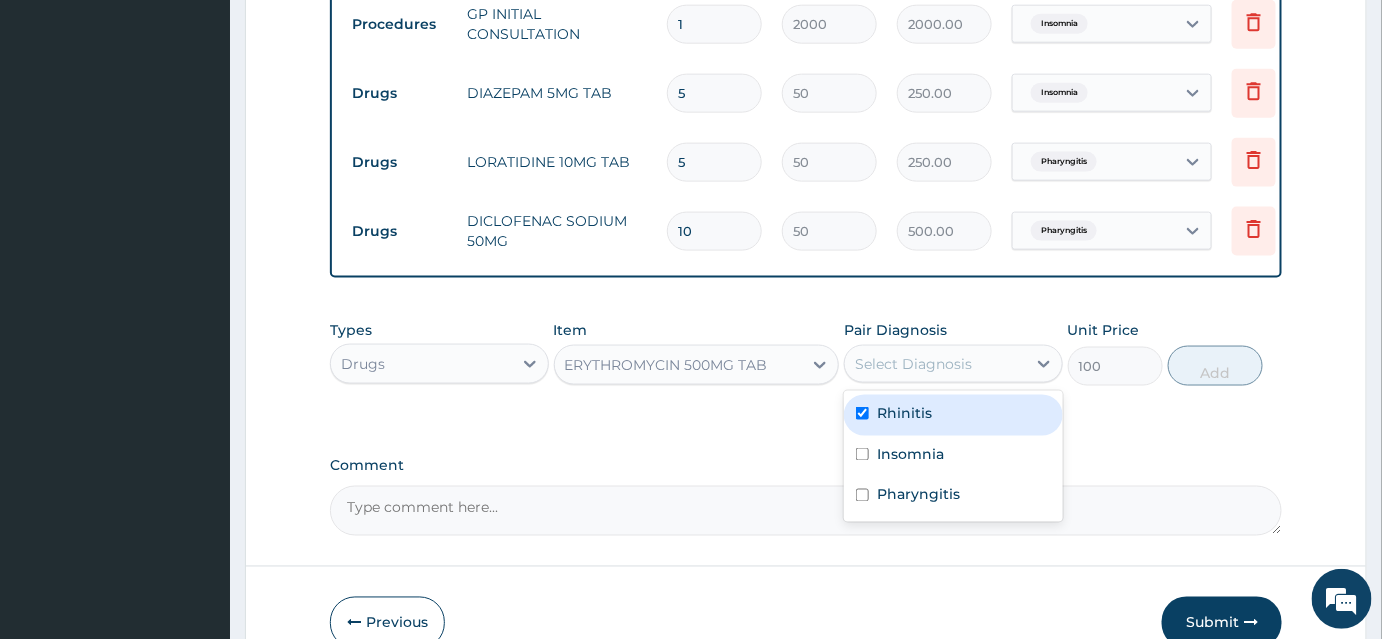 checkbox on "true" 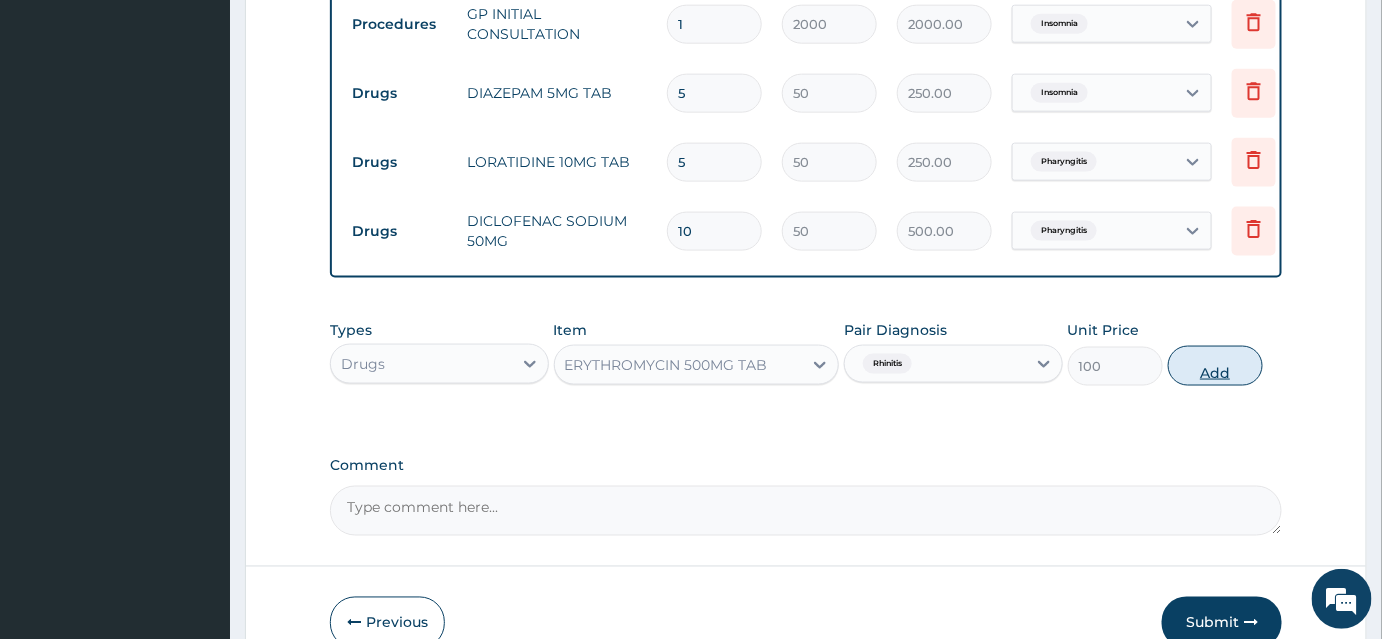 click on "Add" at bounding box center [1215, 366] 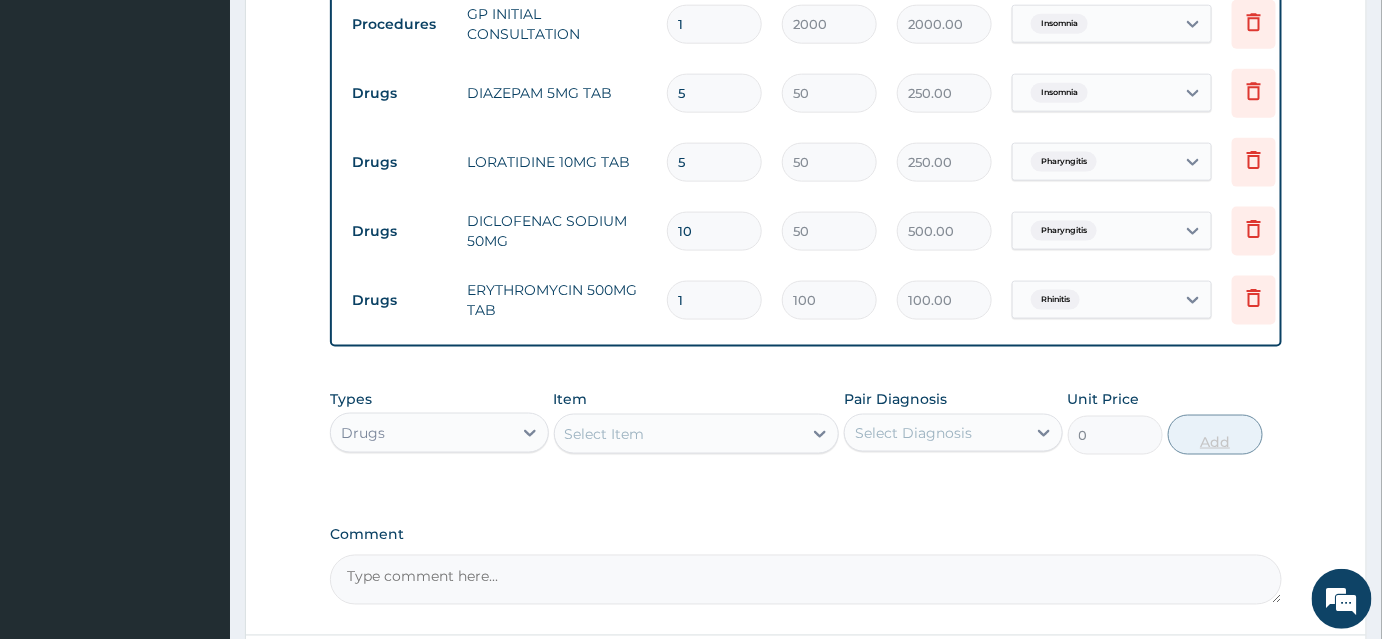 type on "15" 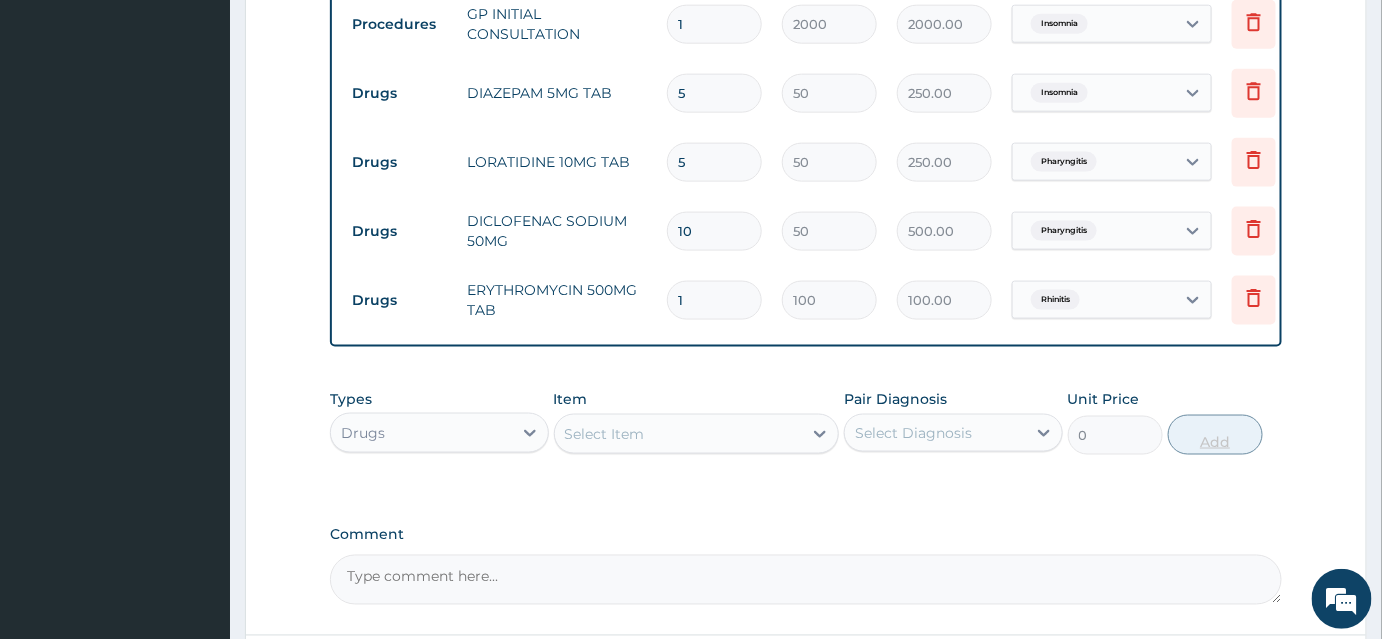 type on "1500.00" 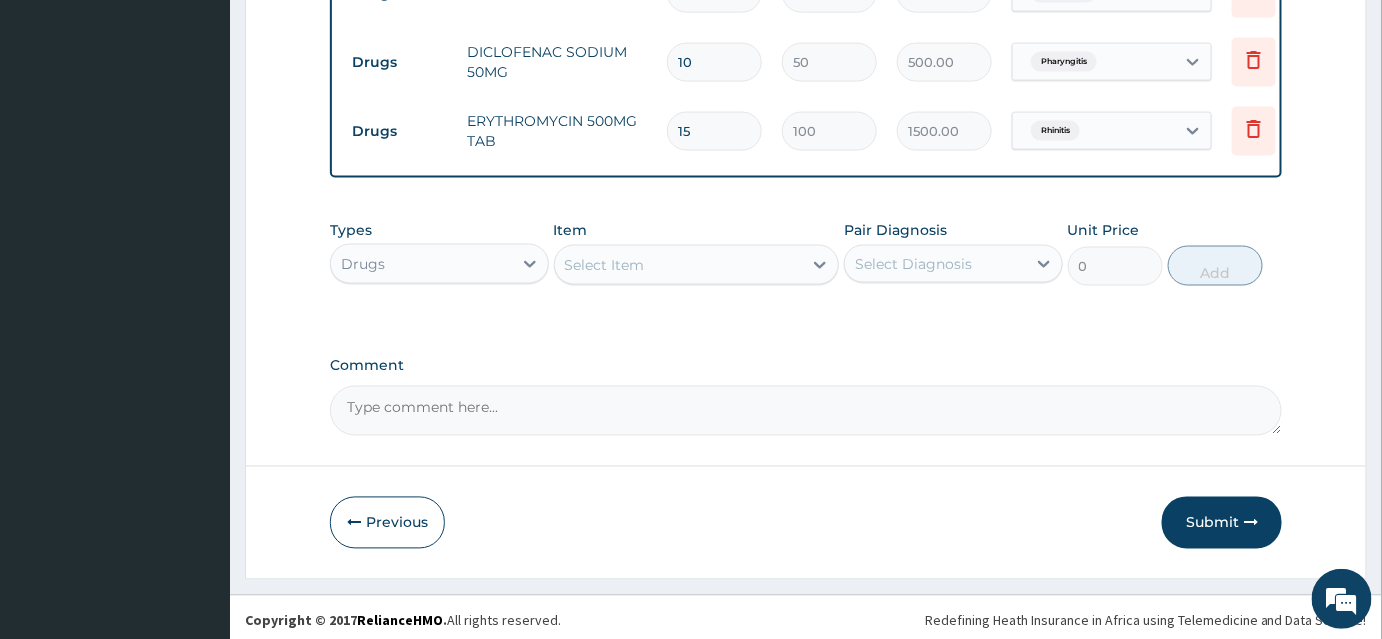 scroll, scrollTop: 995, scrollLeft: 0, axis: vertical 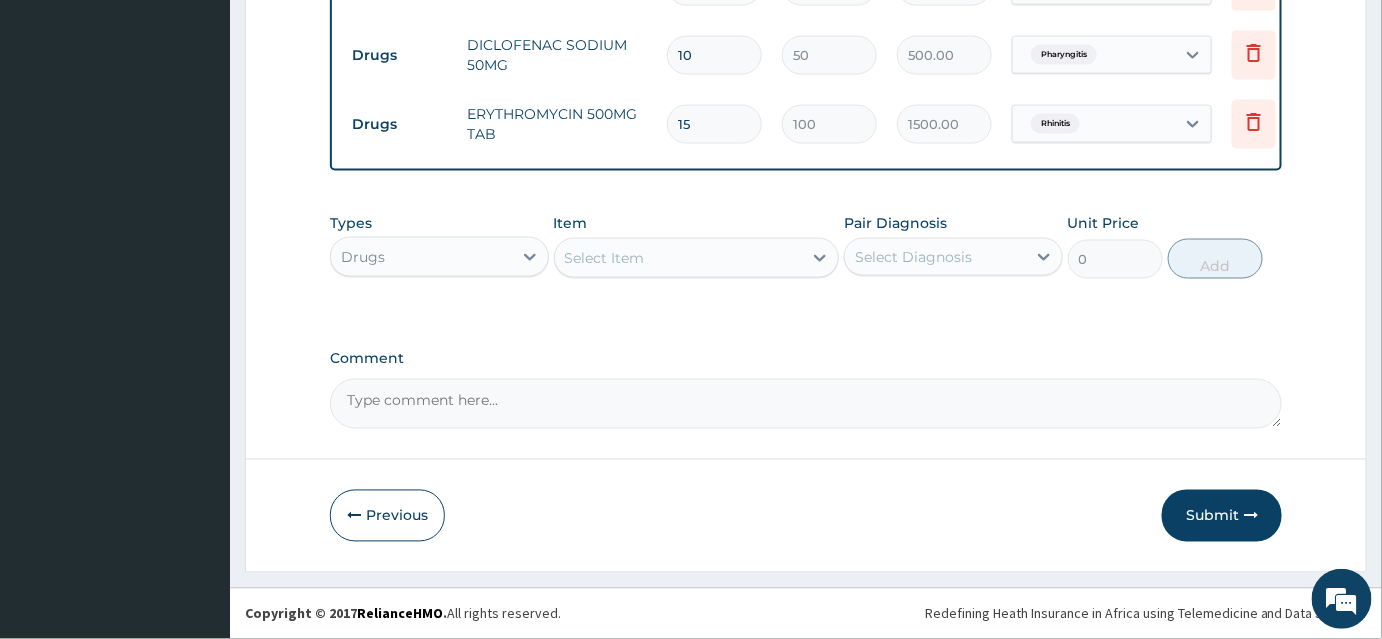 type on "15" 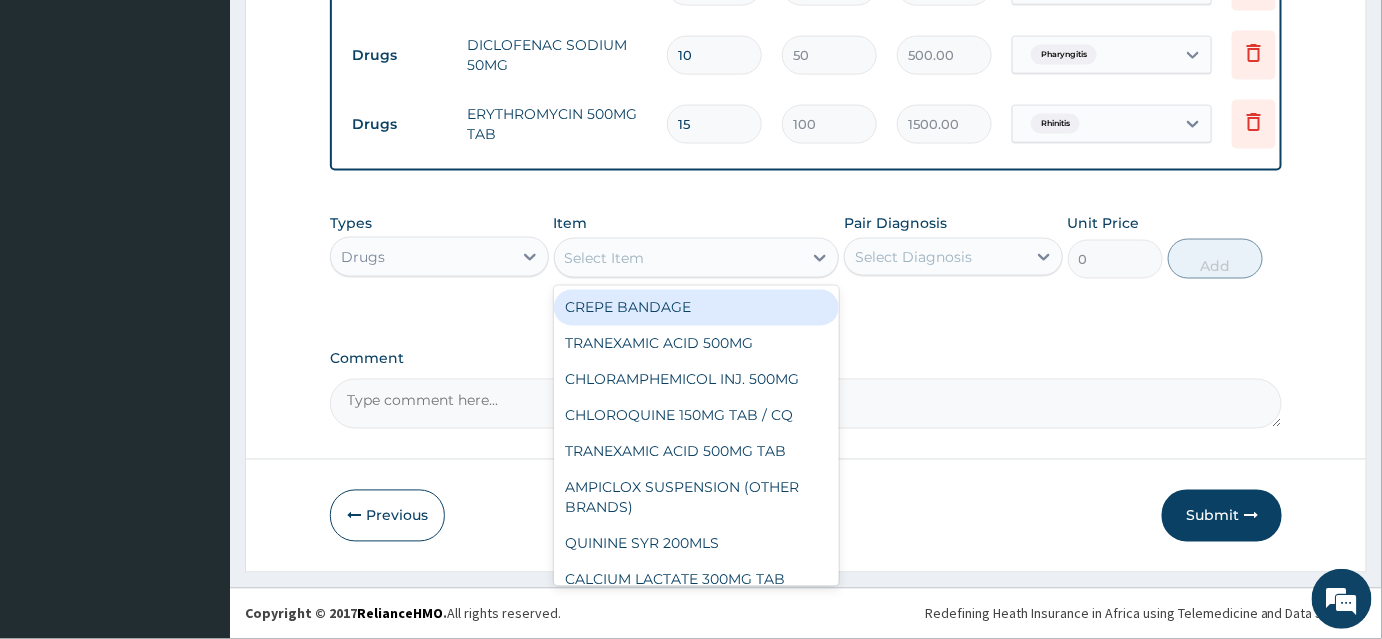 click on "Select Item" at bounding box center [679, 258] 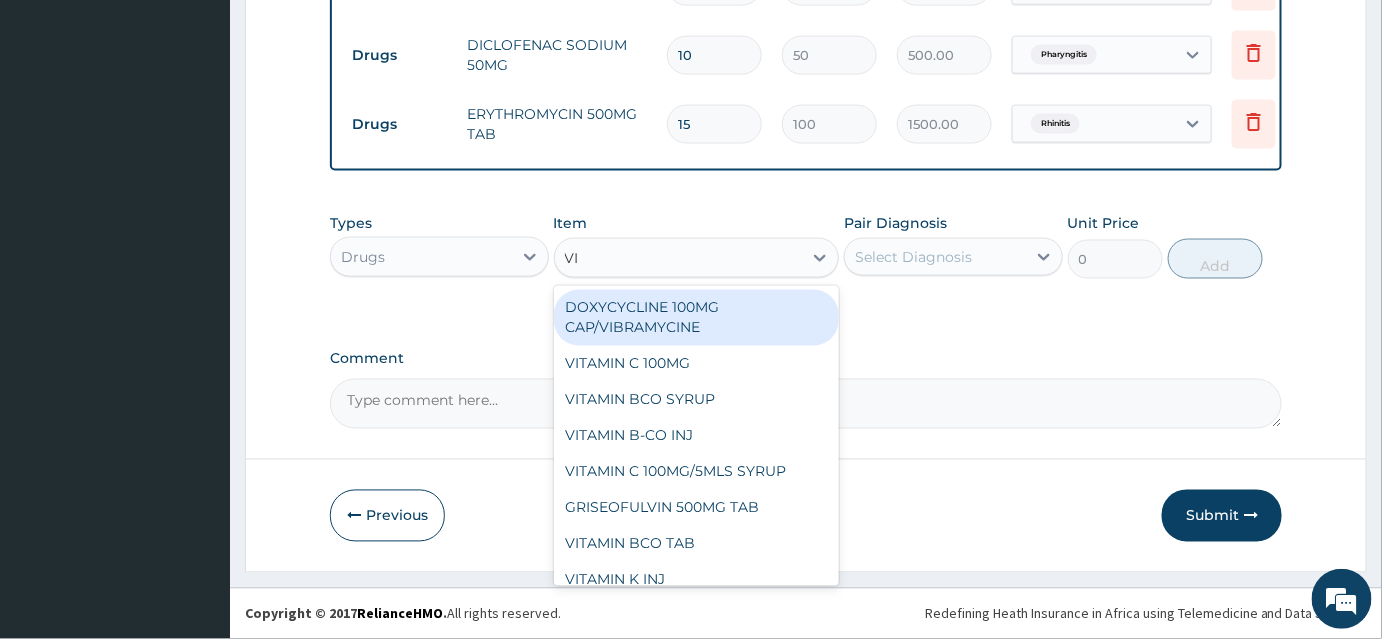 type on "VIT" 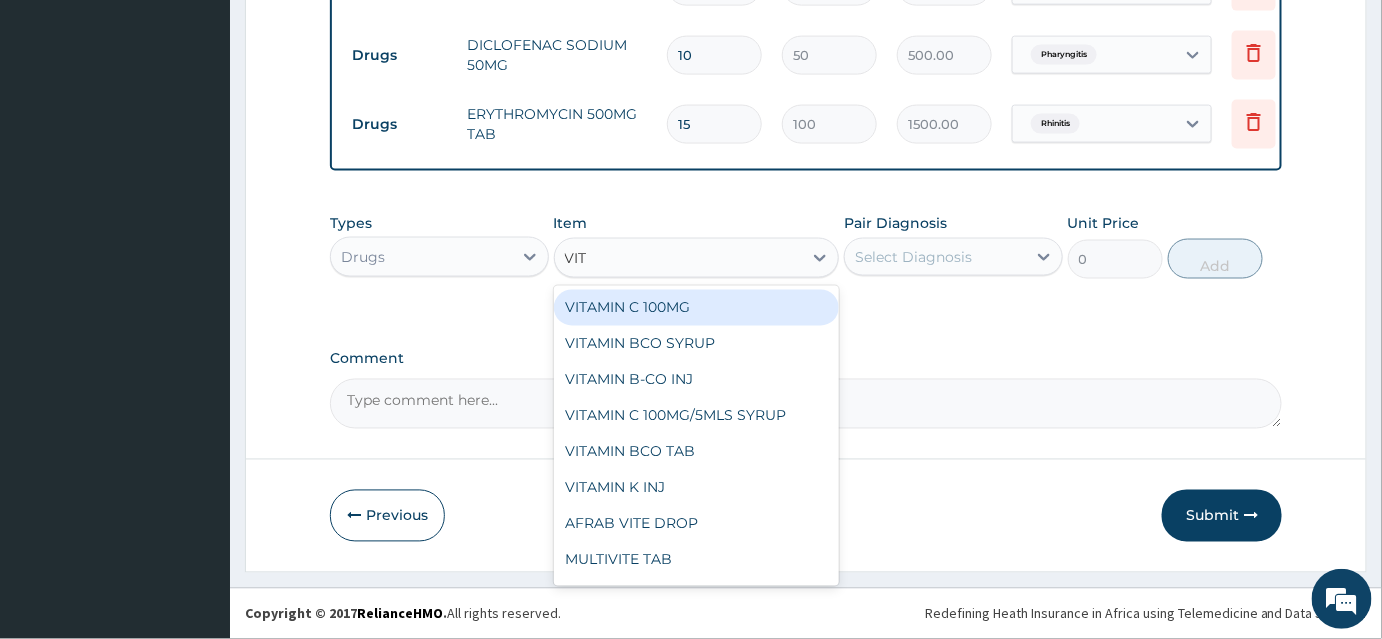 click on "VITAMIN C 100MG" at bounding box center [697, 308] 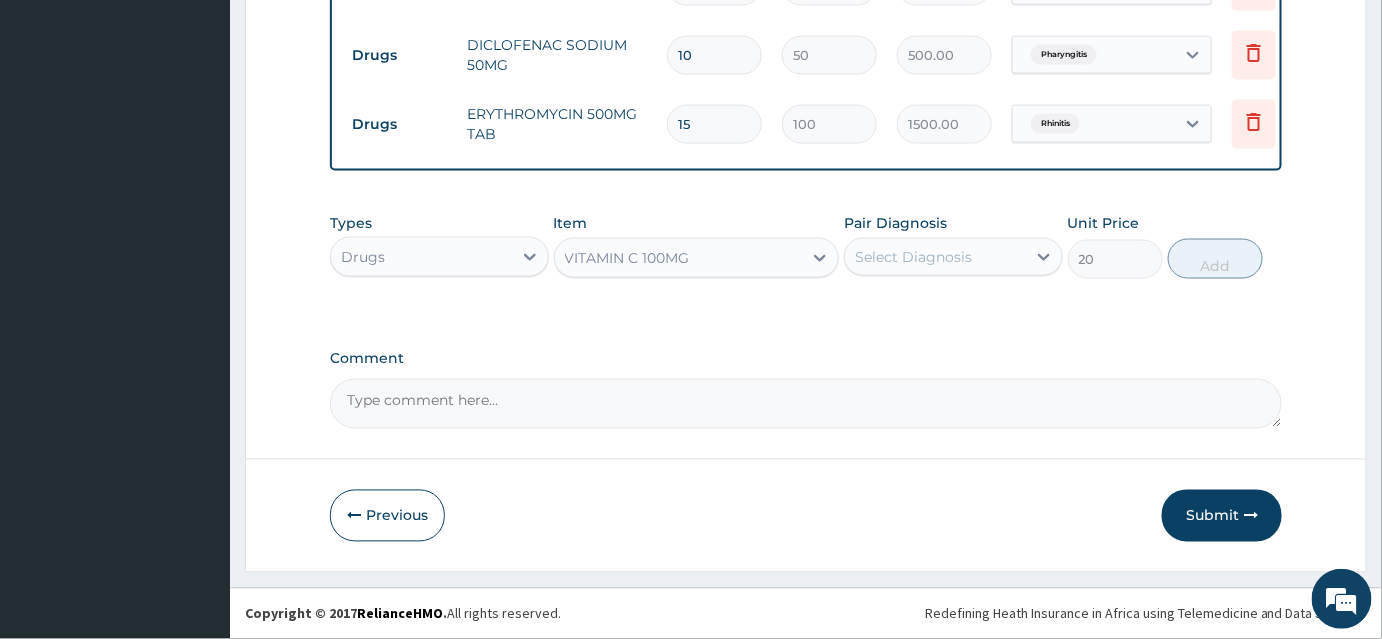 click on "Pair Diagnosis Select Diagnosis" at bounding box center (953, 246) 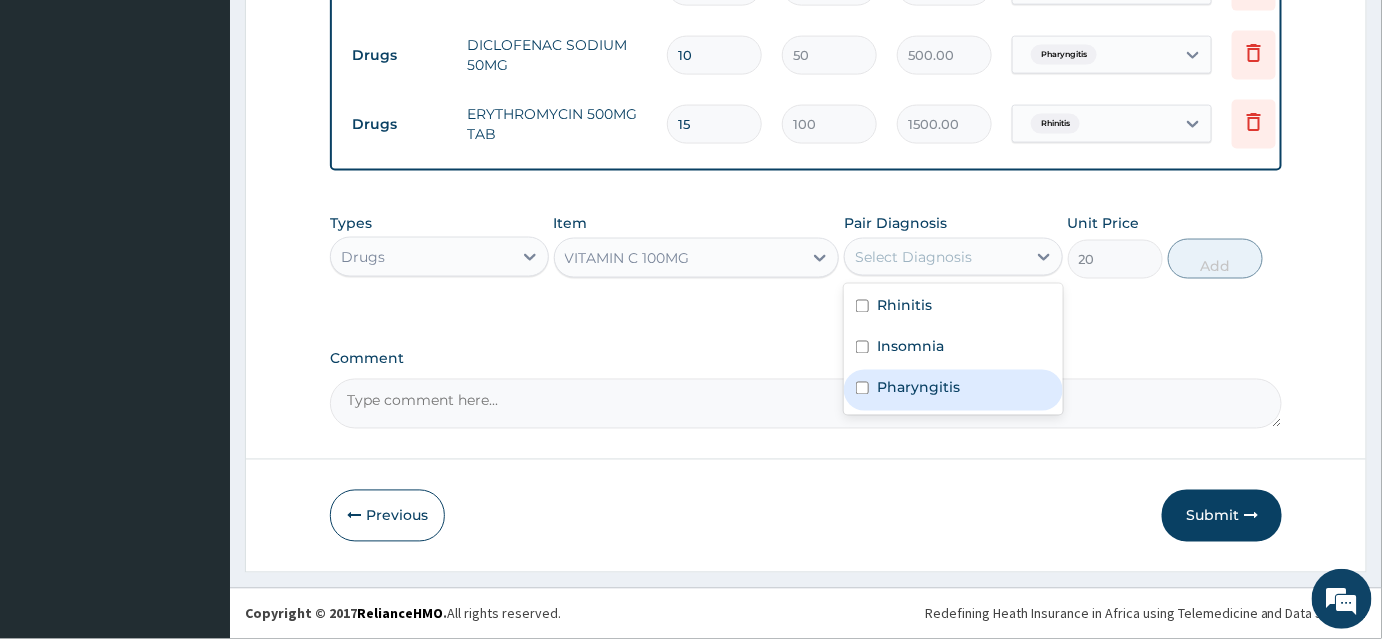 click on "Pharyngitis" at bounding box center [953, 390] 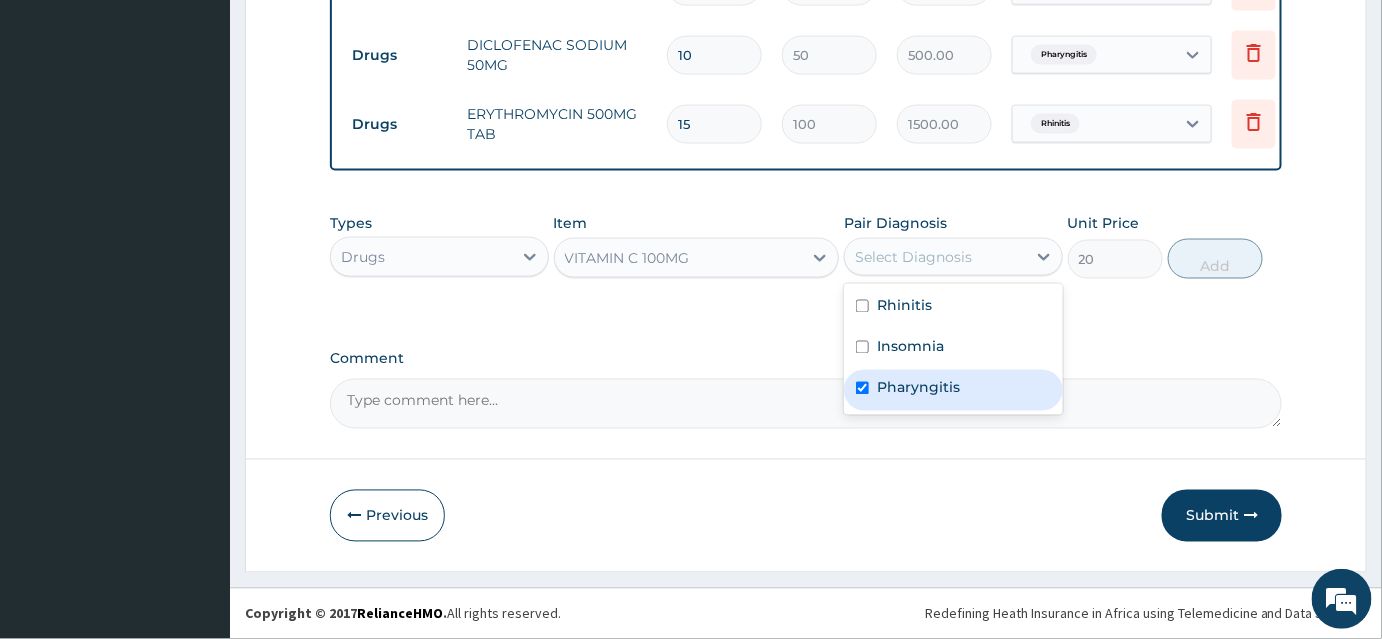 checkbox on "true" 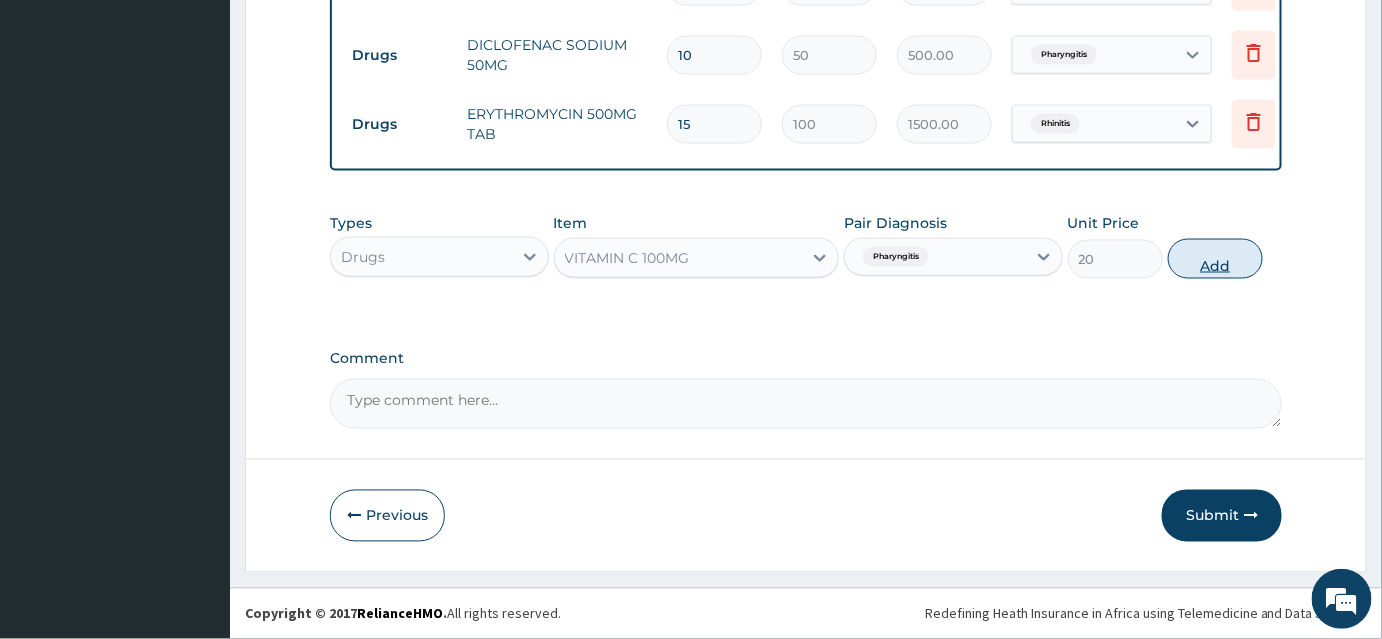click on "Add" at bounding box center (1215, 259) 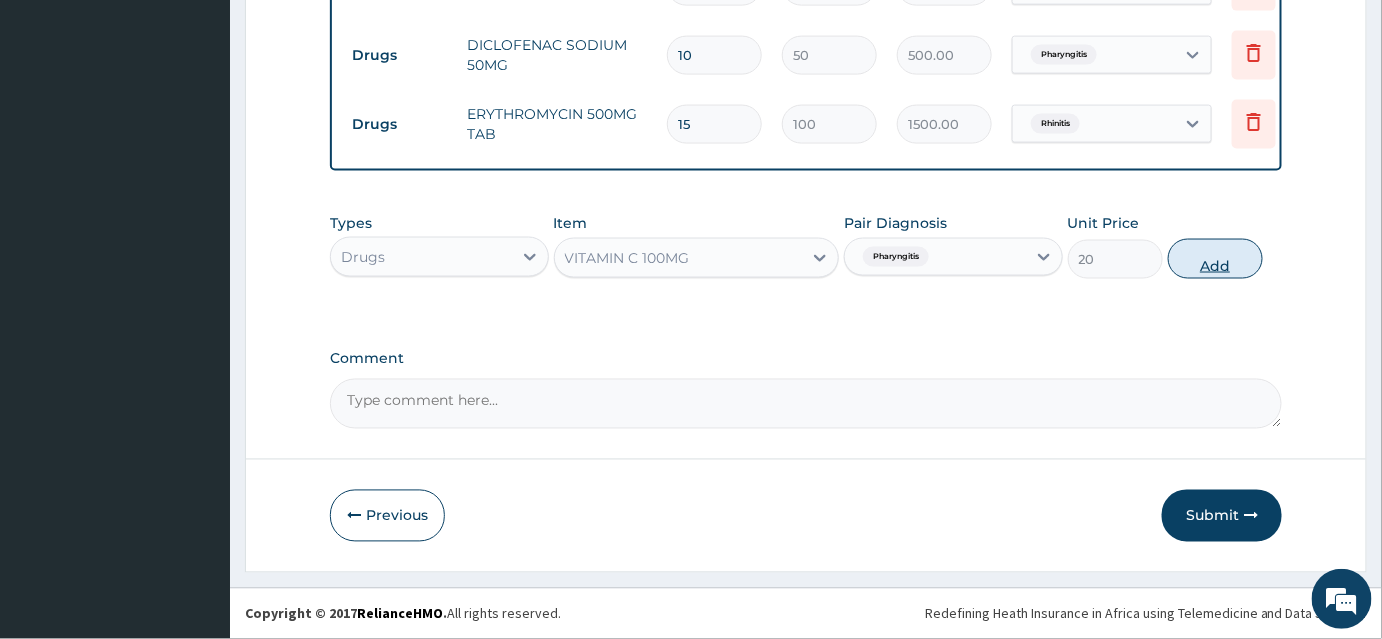 type on "0" 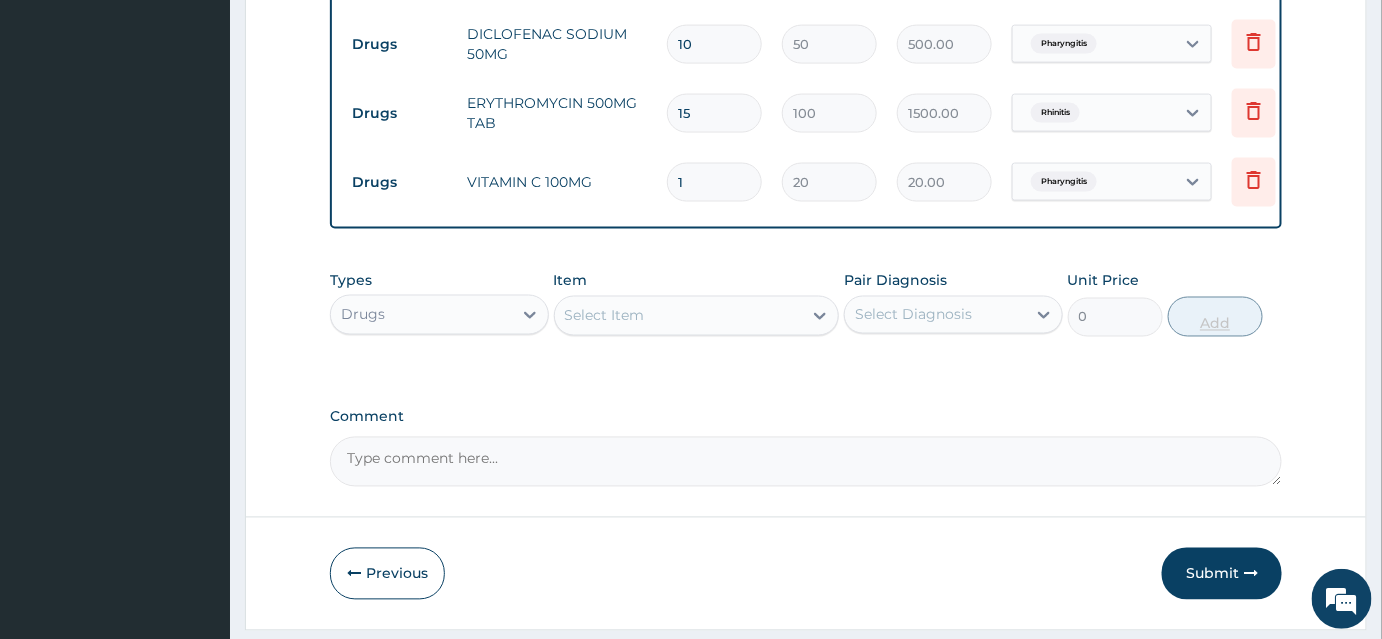 type 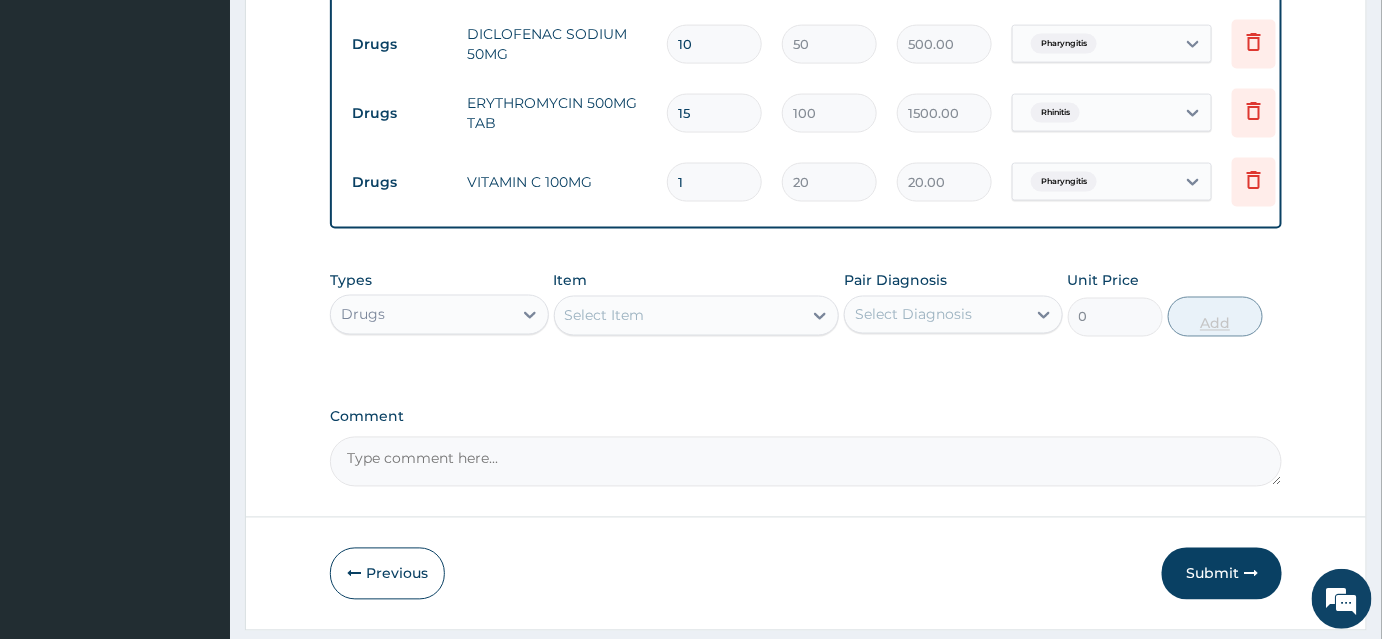 type on "0.00" 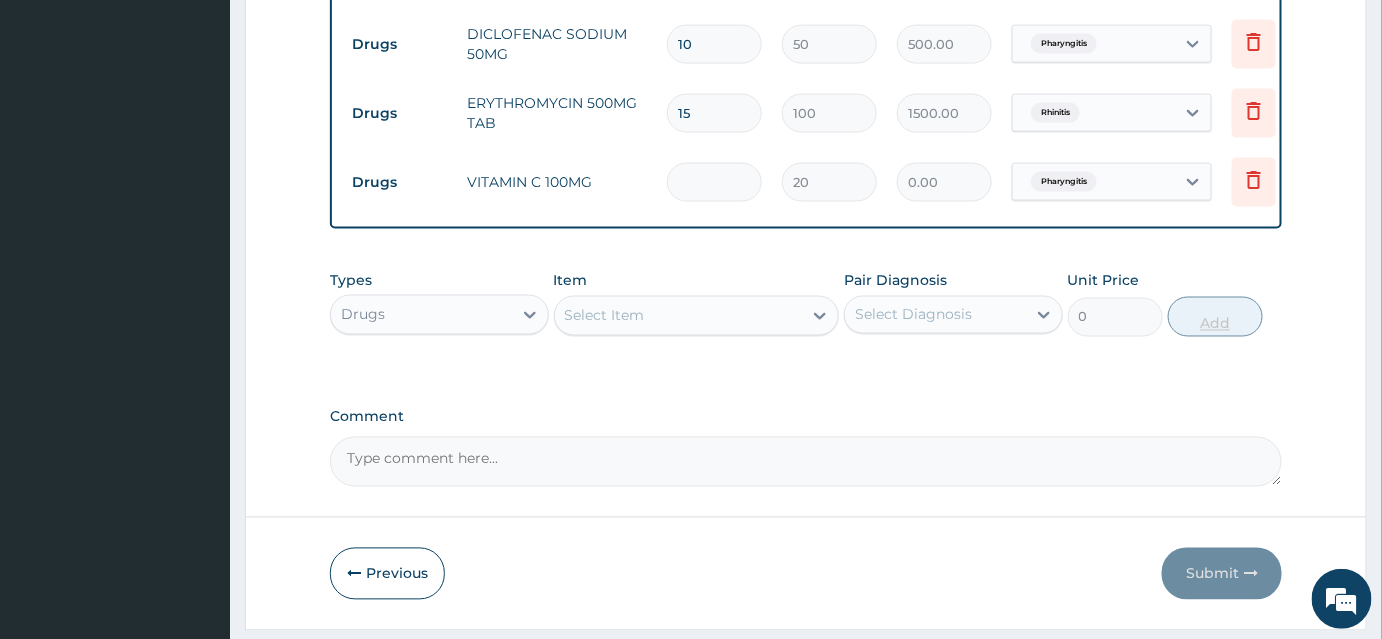 type on "3" 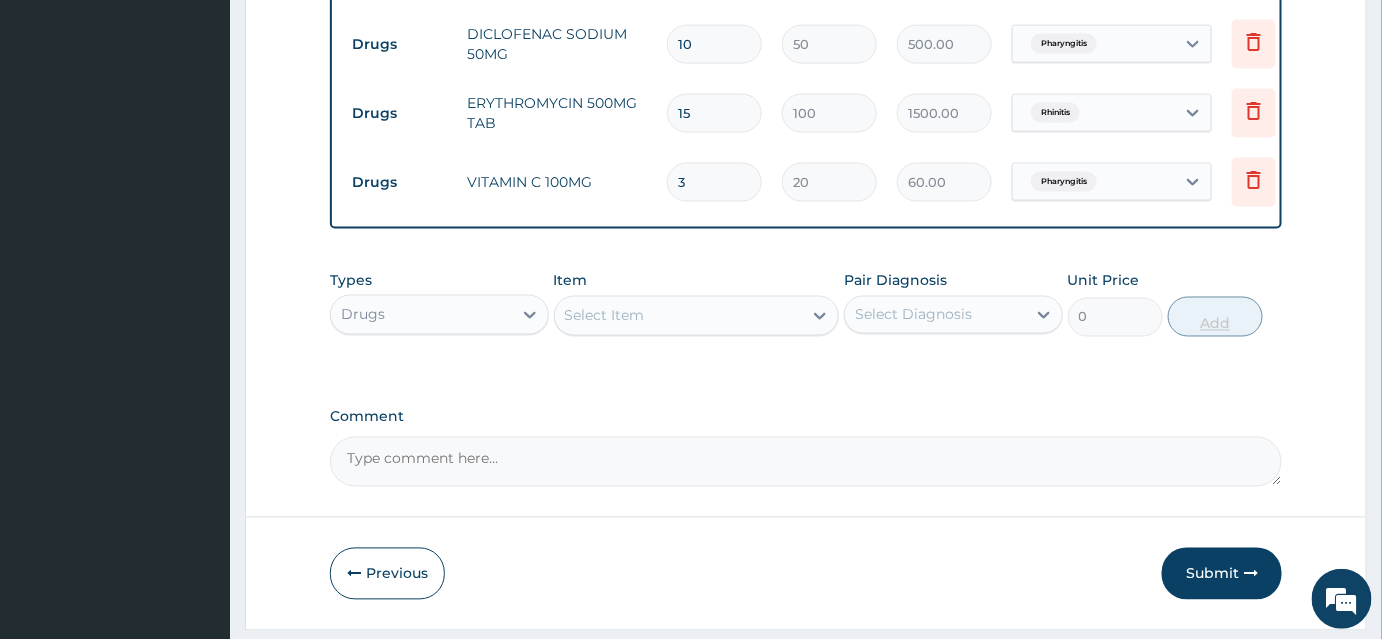 type on "30" 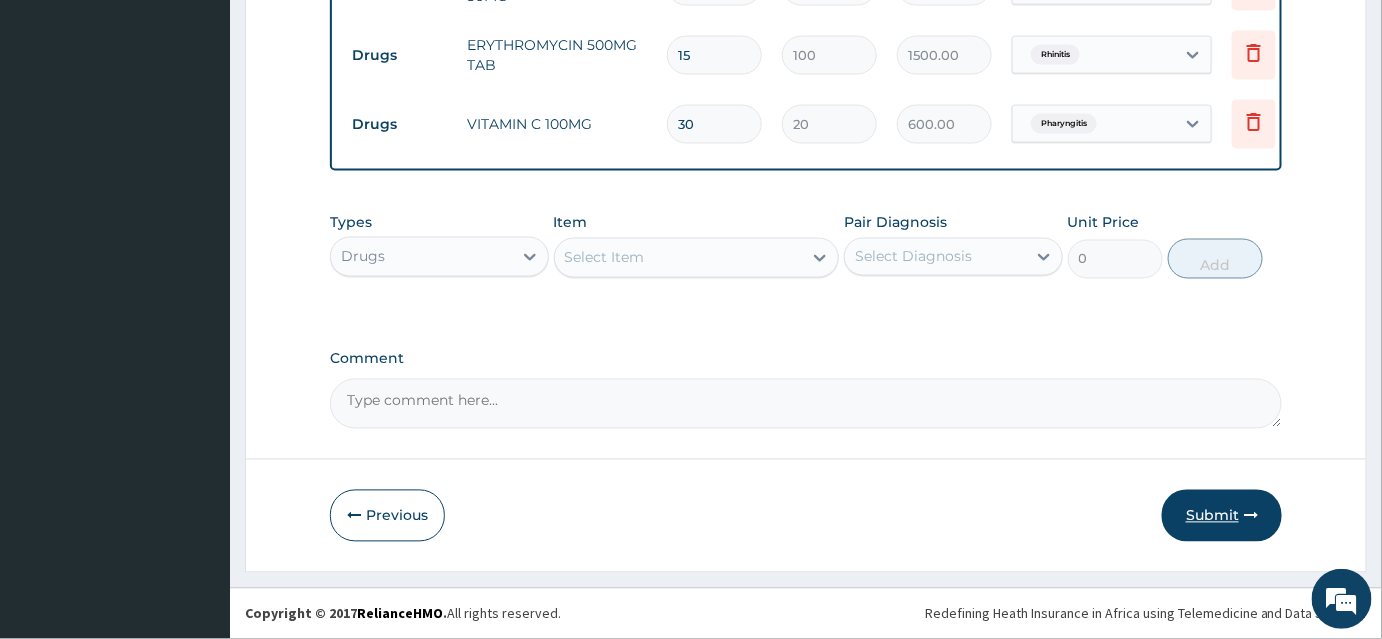 type on "30" 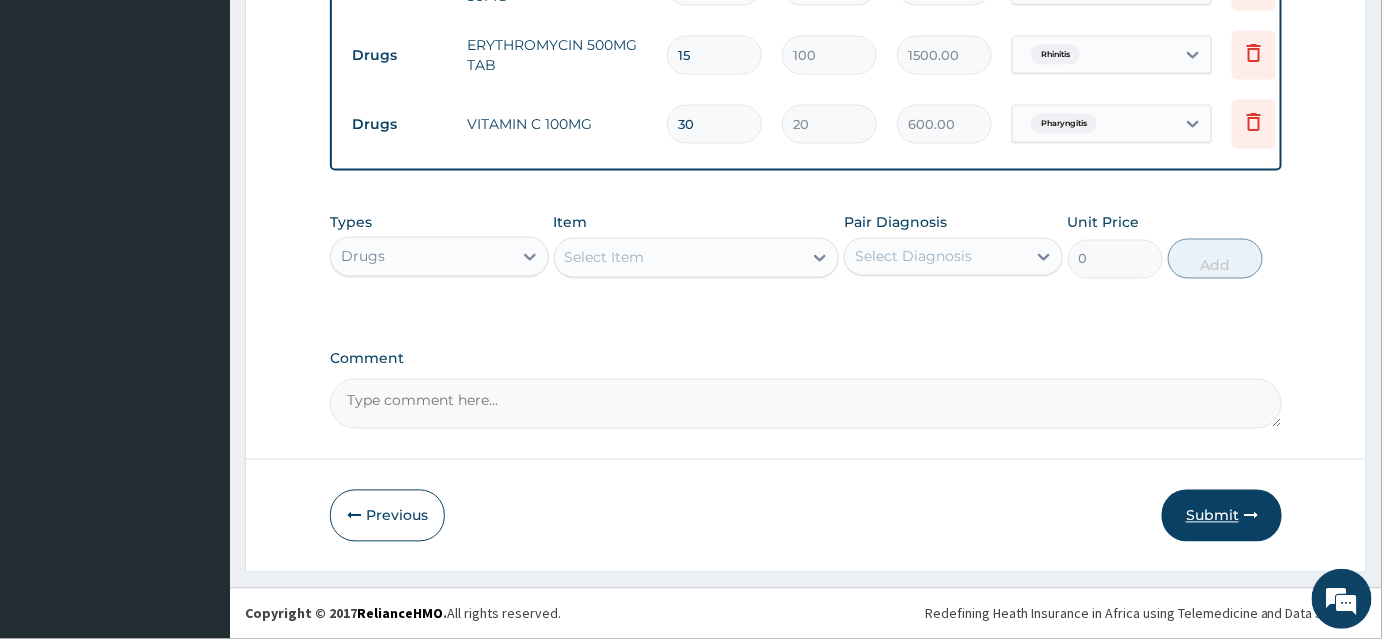 click on "Submit" at bounding box center [1222, 516] 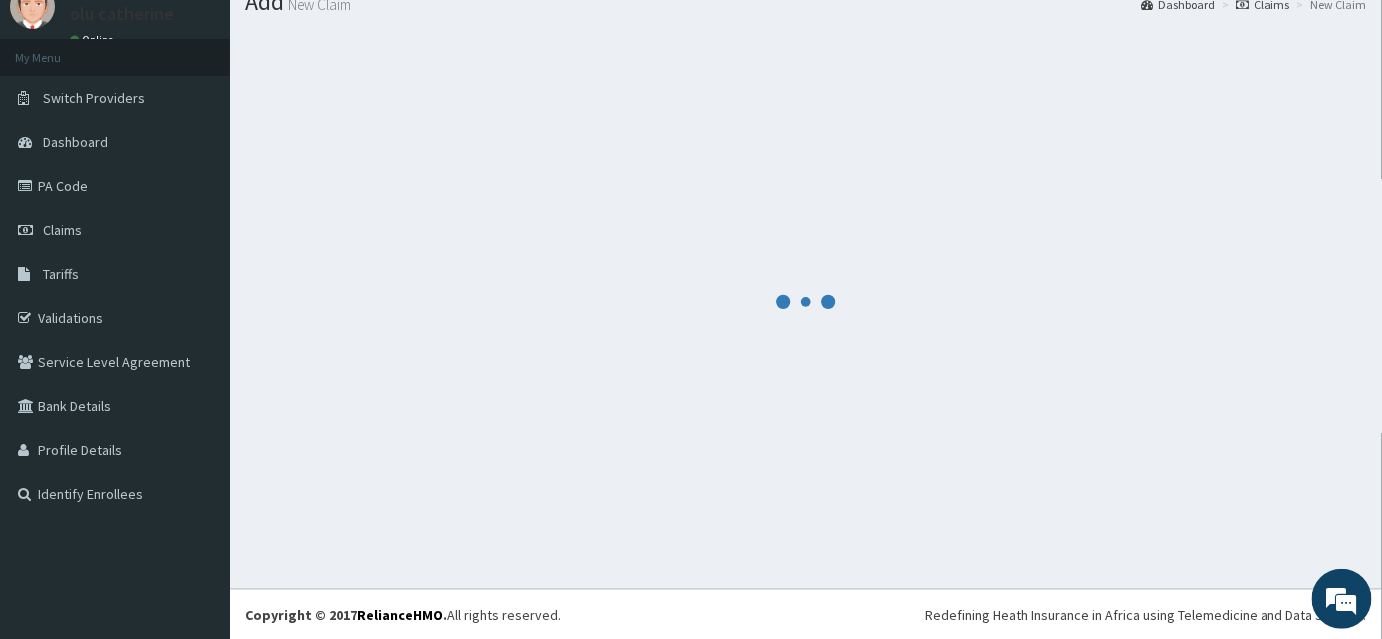 scroll, scrollTop: 1064, scrollLeft: 0, axis: vertical 